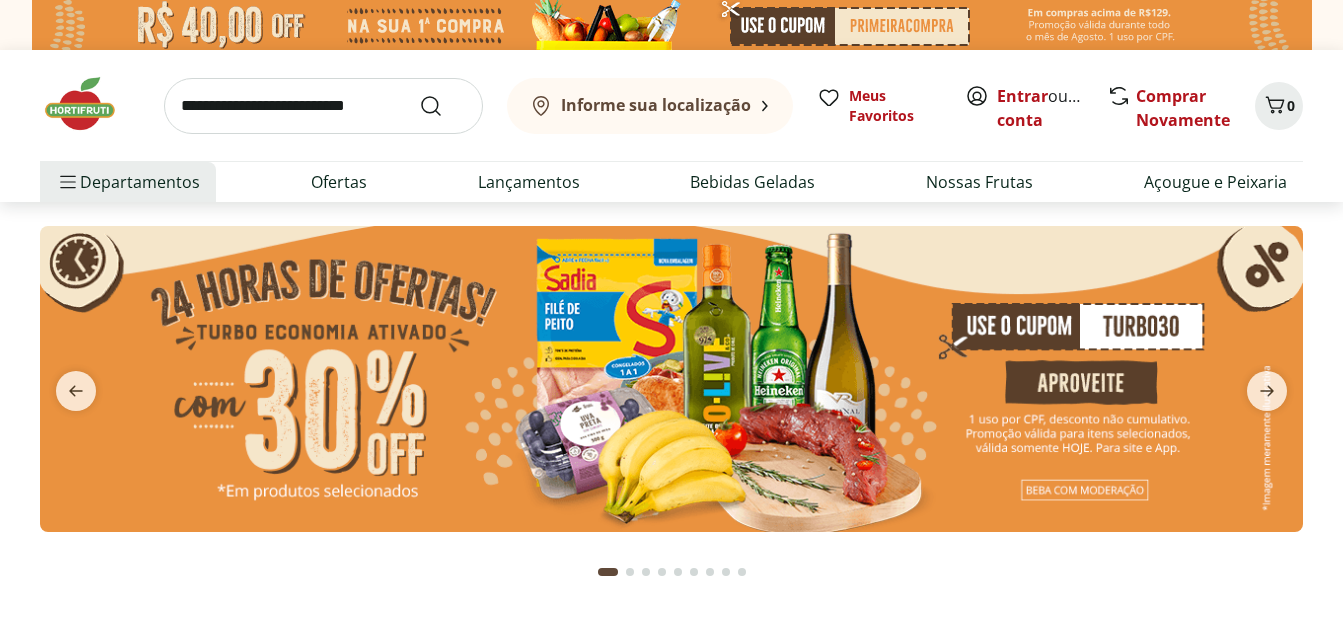 scroll, scrollTop: 0, scrollLeft: 0, axis: both 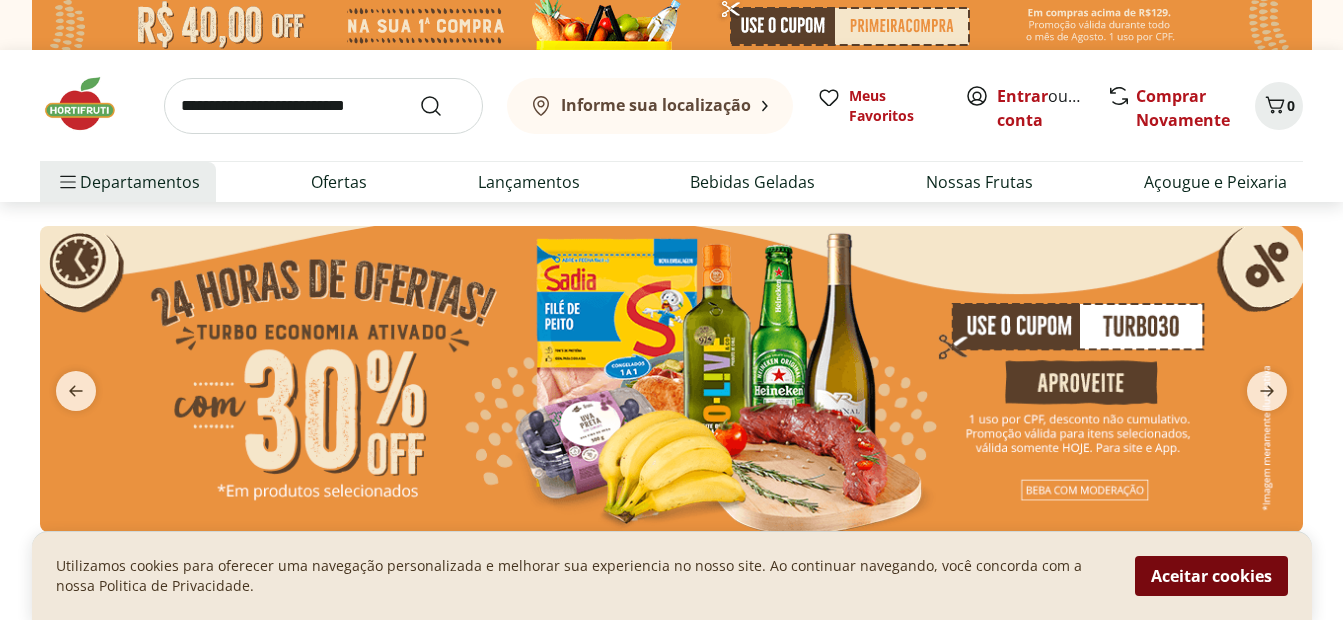 click on "Aceitar cookies" at bounding box center [1211, 576] 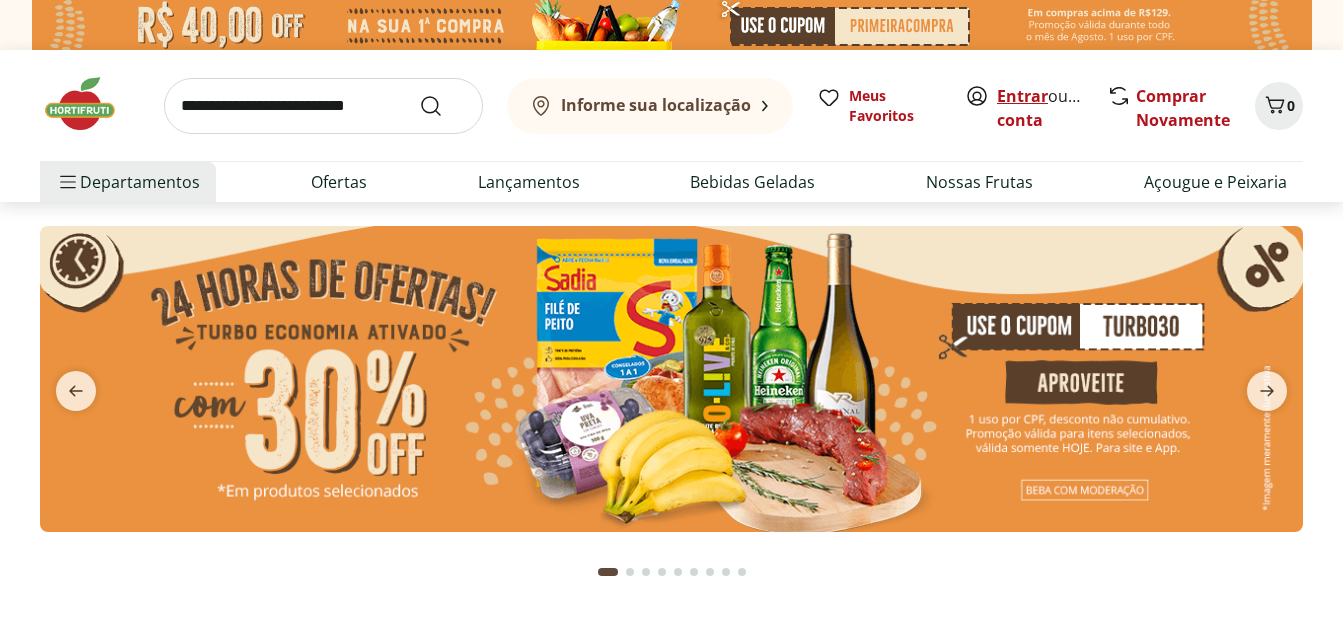 click on "Entrar" at bounding box center [1022, 96] 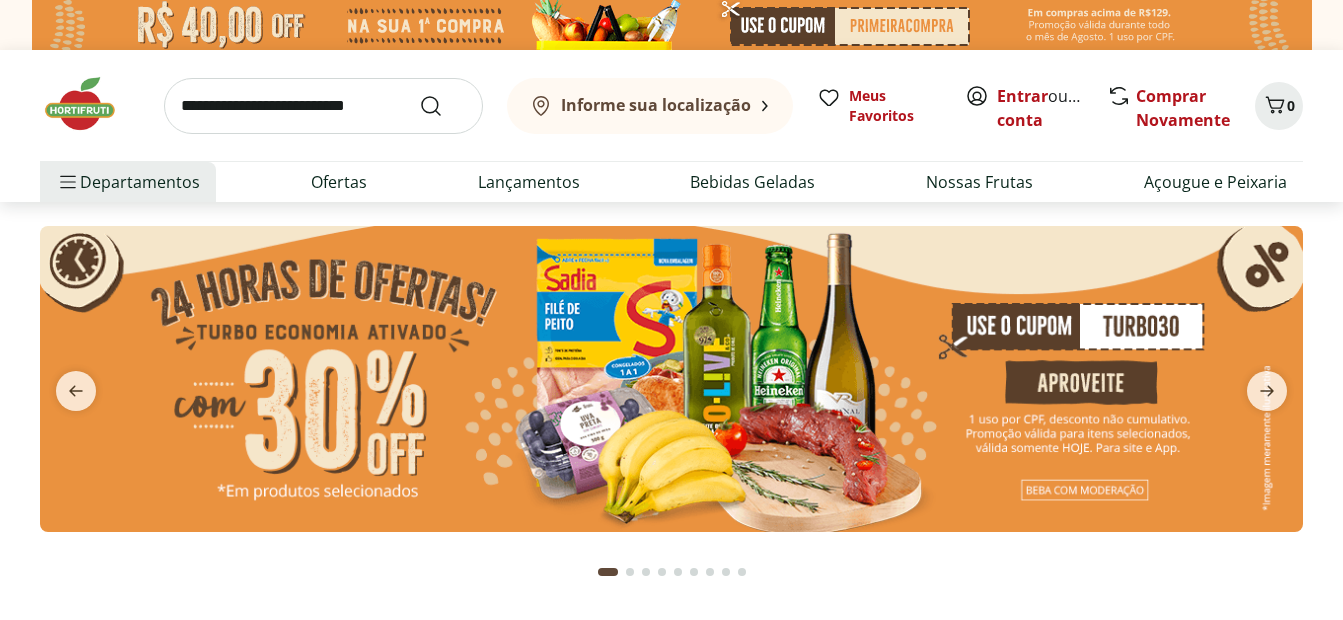scroll, scrollTop: 0, scrollLeft: 0, axis: both 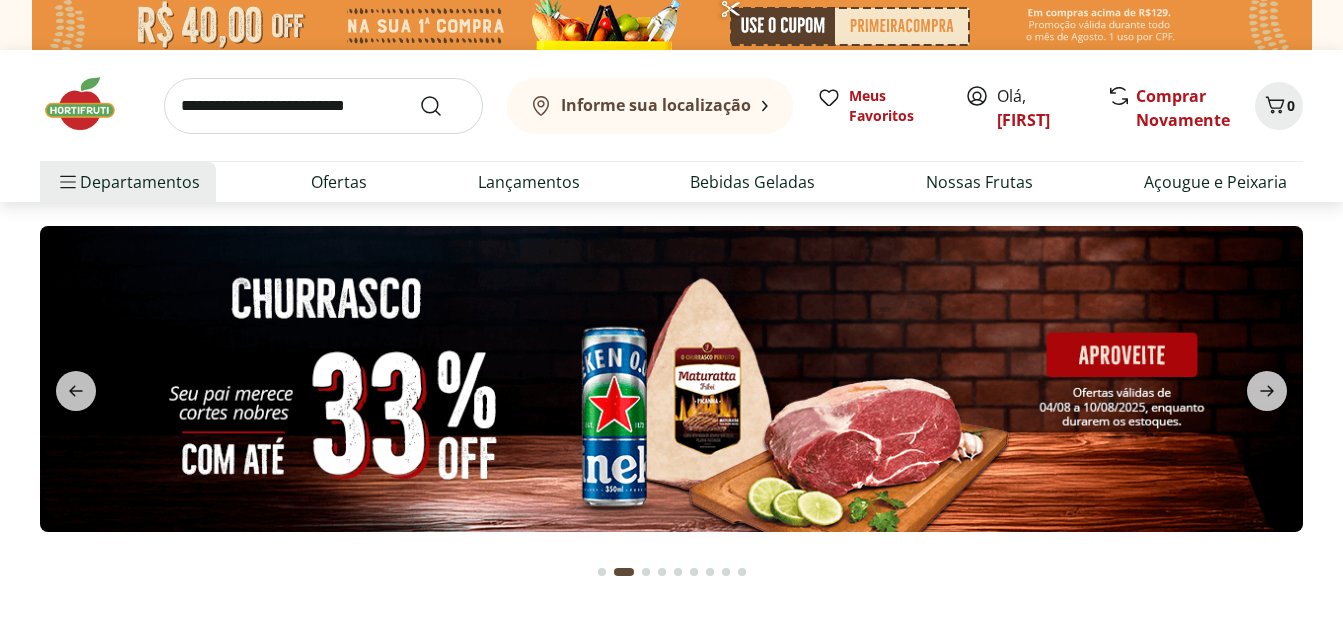 click at bounding box center [602, 572] 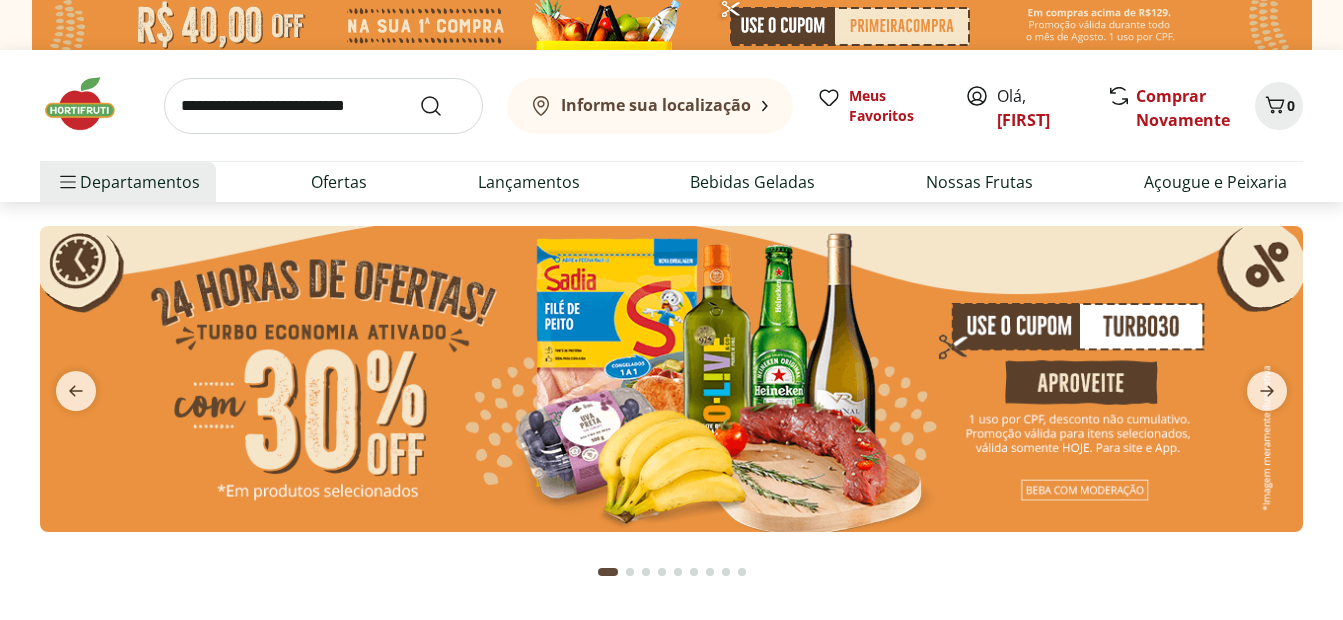 click at bounding box center (671, 379) 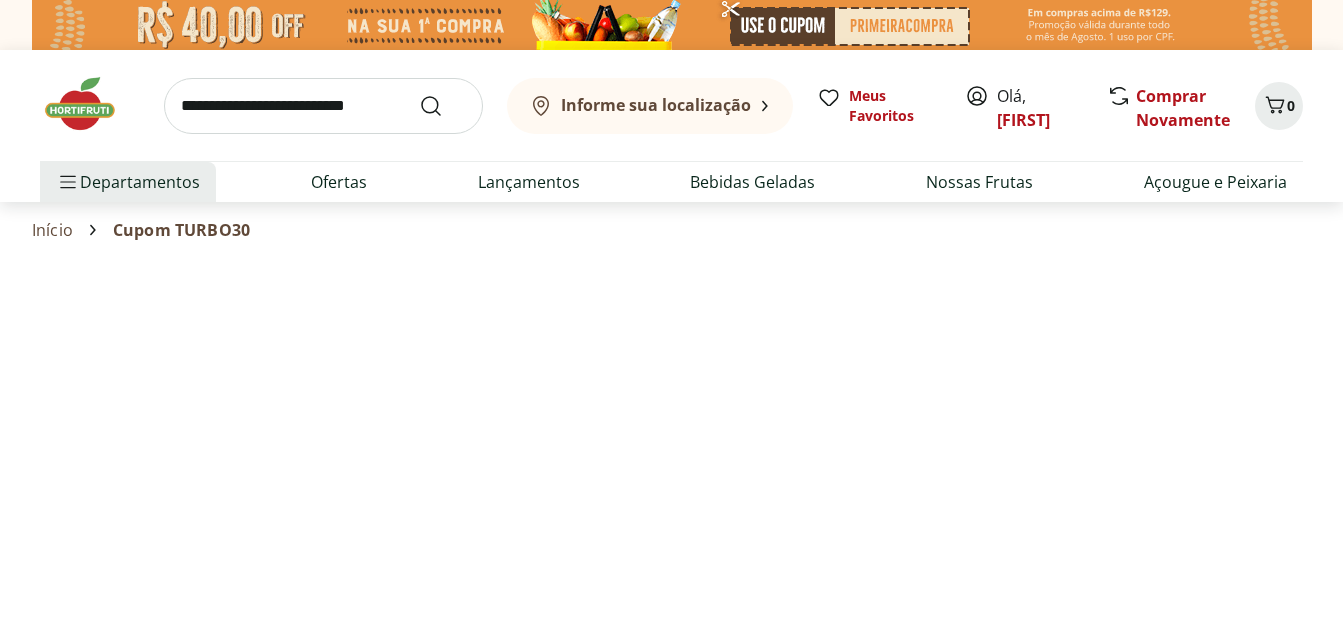 select on "**********" 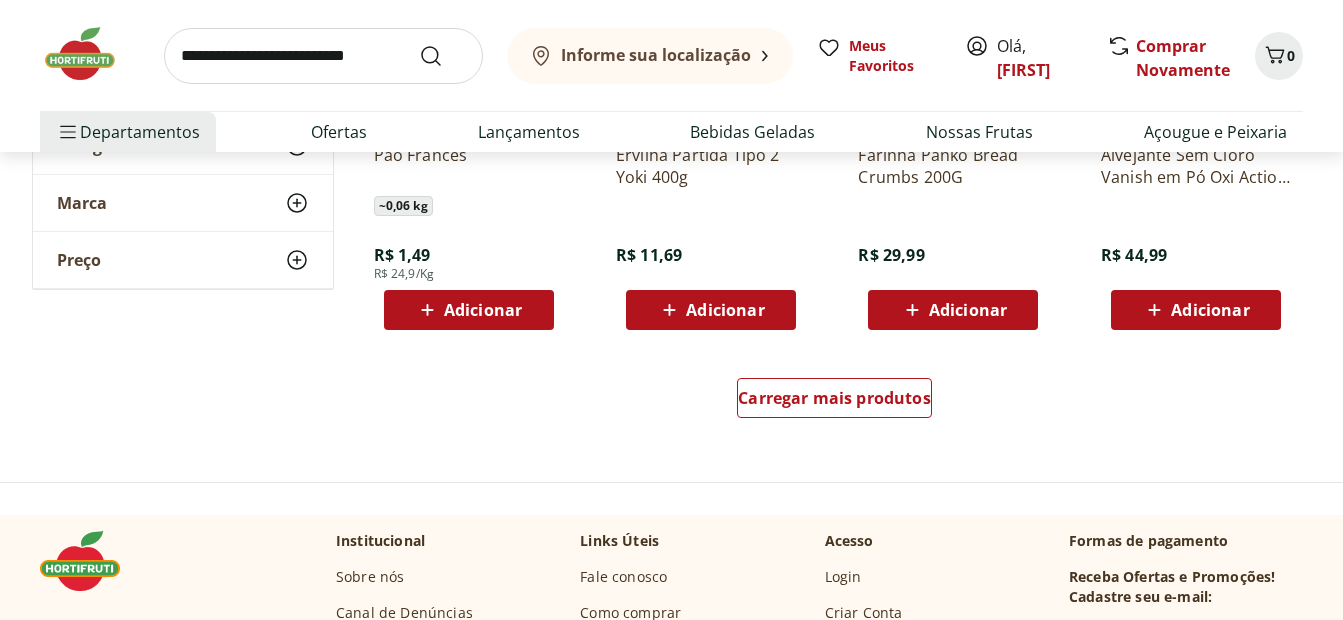 scroll, scrollTop: 1285, scrollLeft: 0, axis: vertical 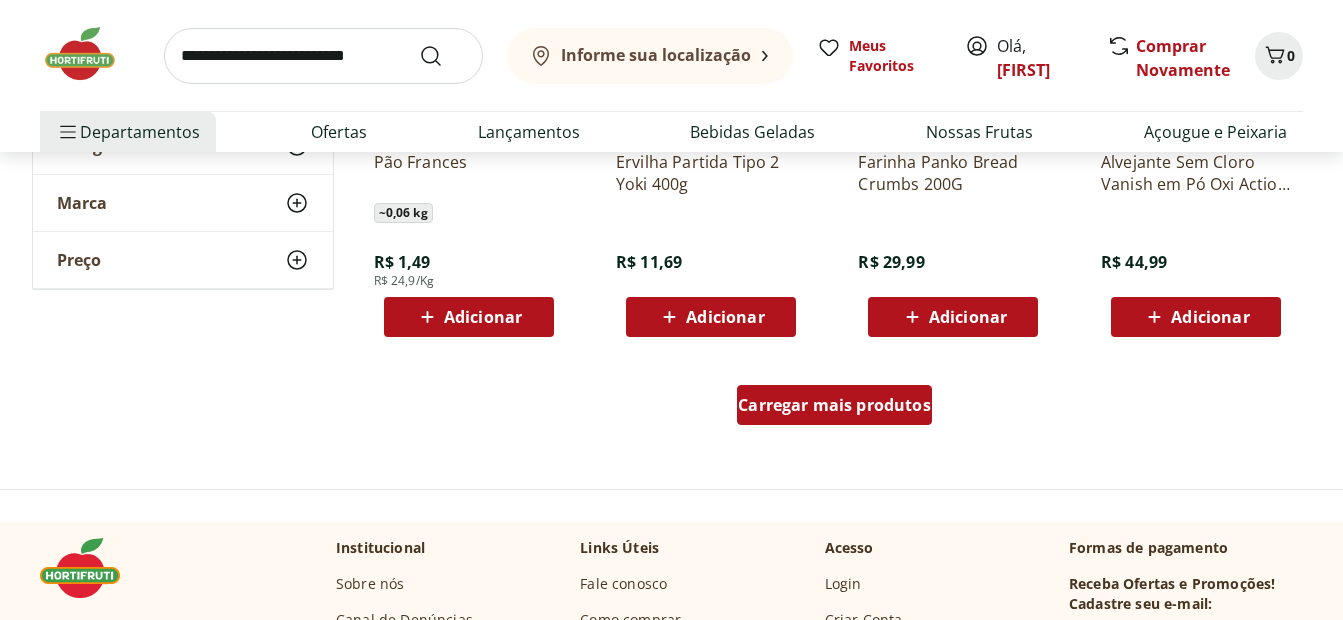 click on "Carregar mais produtos" at bounding box center [834, 405] 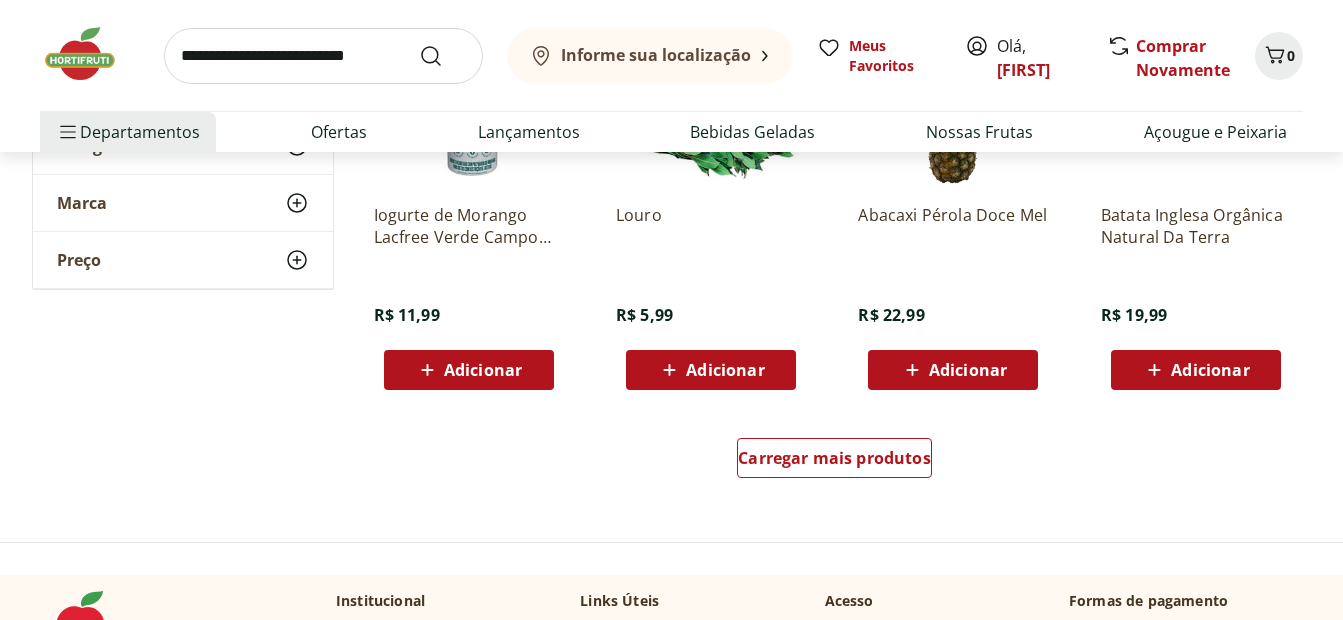 scroll, scrollTop: 2545, scrollLeft: 0, axis: vertical 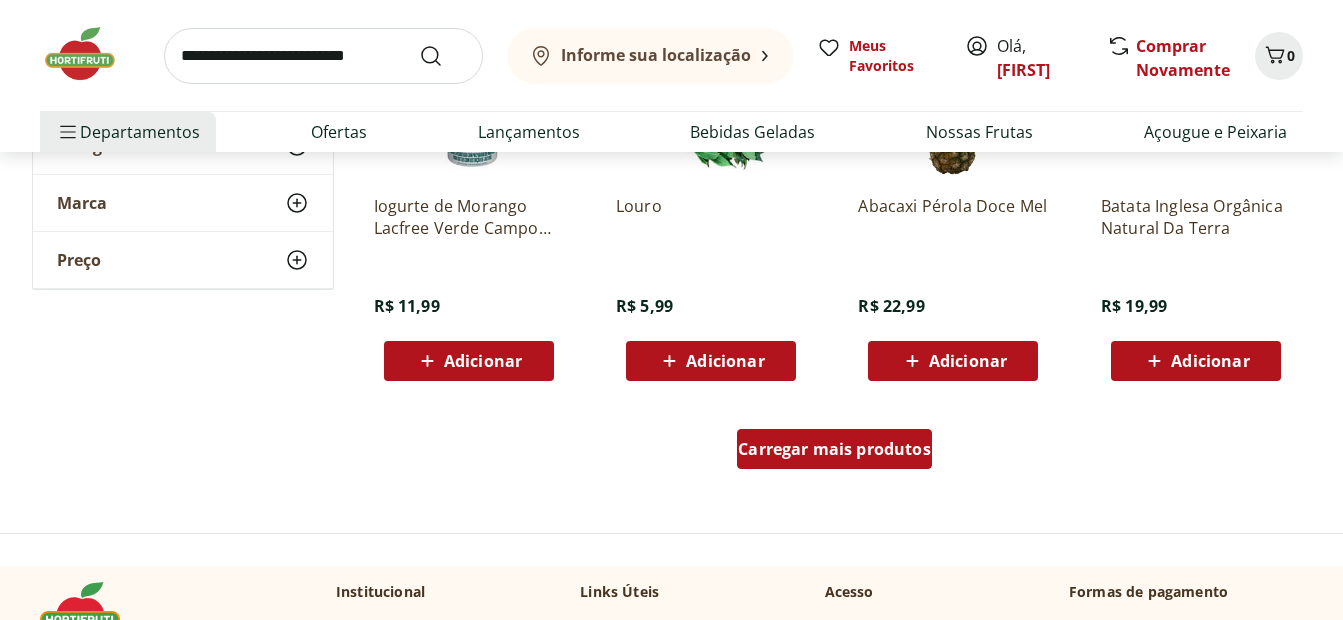 click on "Carregar mais produtos" at bounding box center (834, 449) 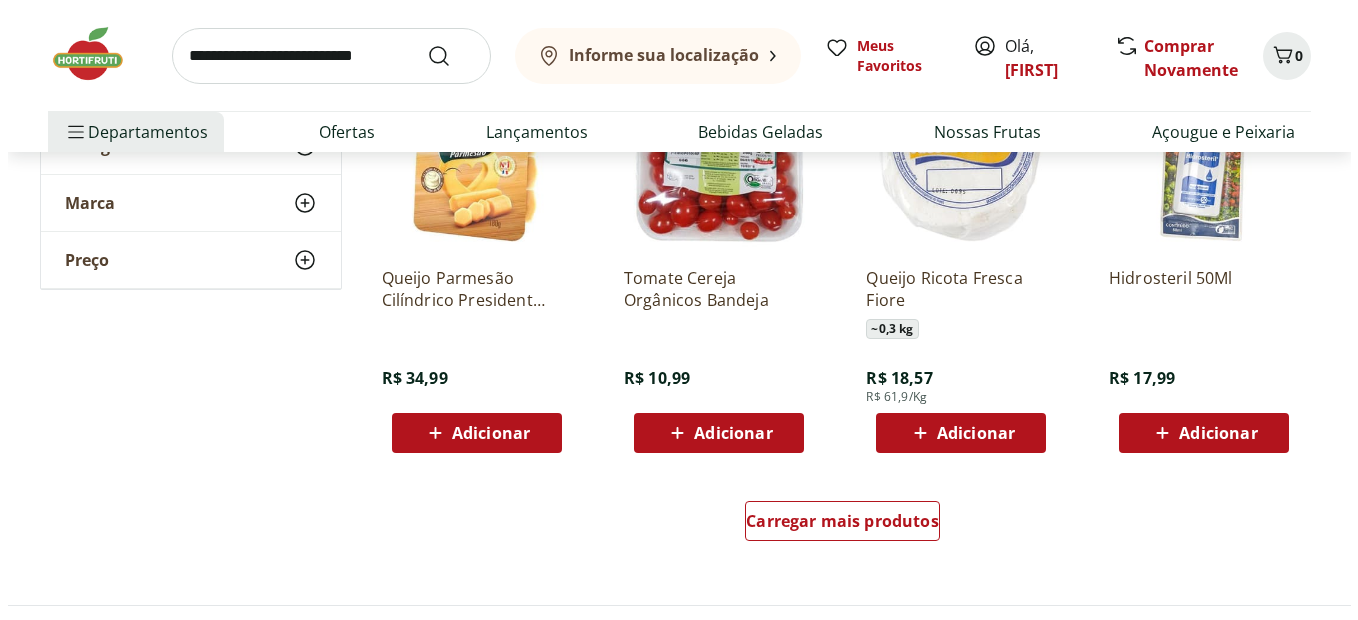 scroll, scrollTop: 3778, scrollLeft: 0, axis: vertical 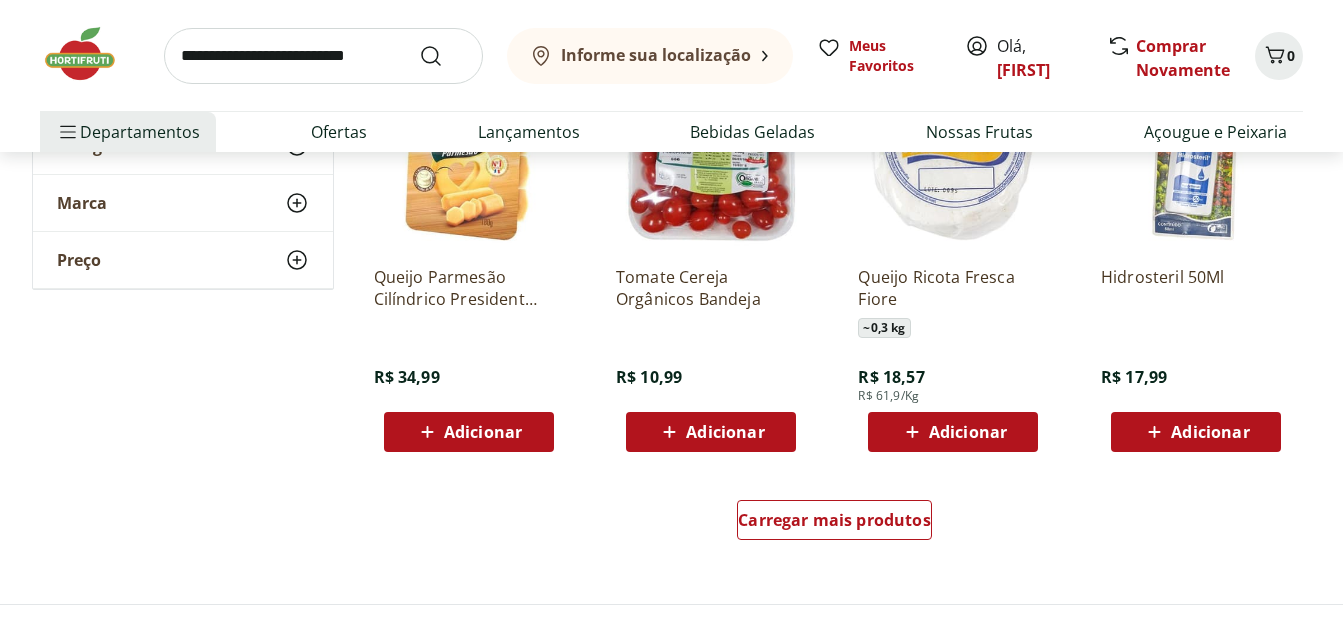 click on "Adicionar" at bounding box center (725, 432) 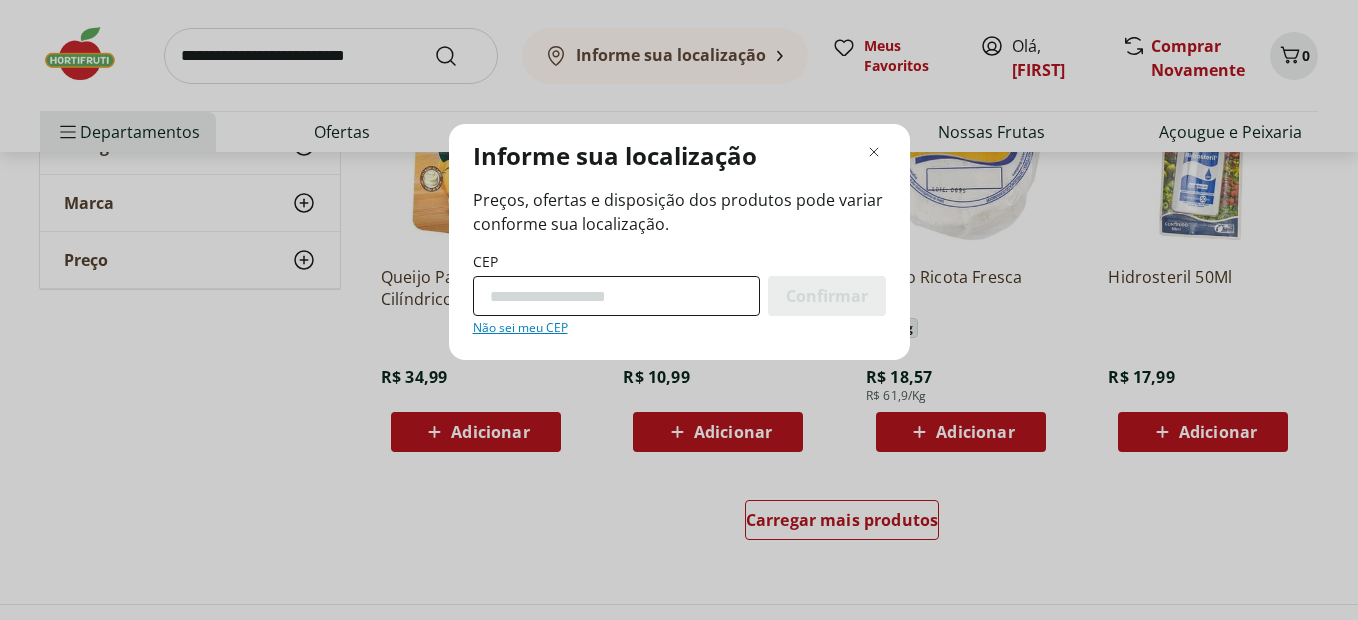 click on "CEP" at bounding box center (616, 296) 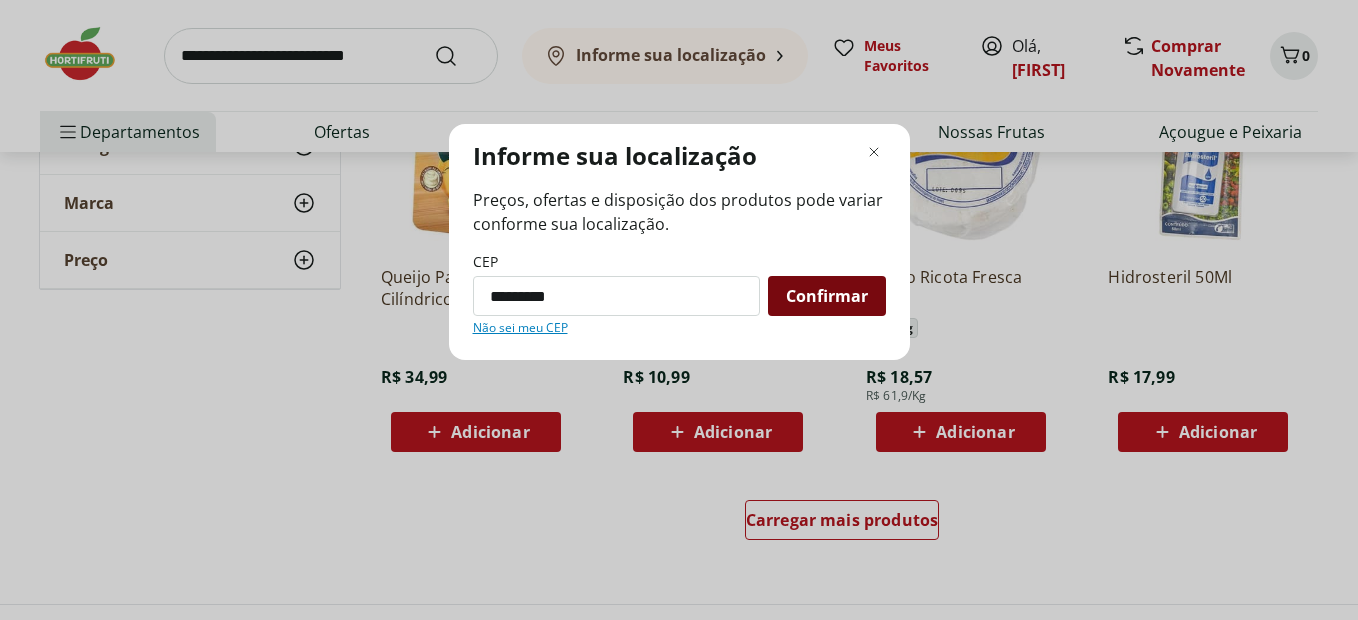 type on "*********" 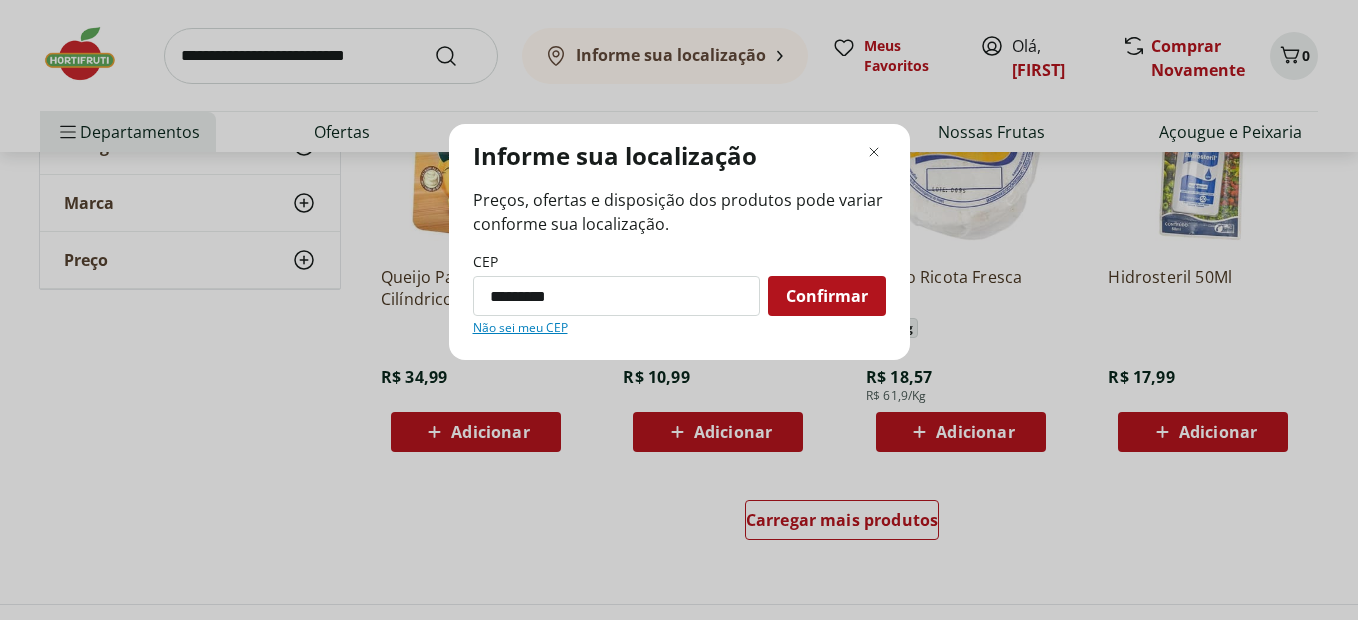click on "Confirmar" at bounding box center [827, 296] 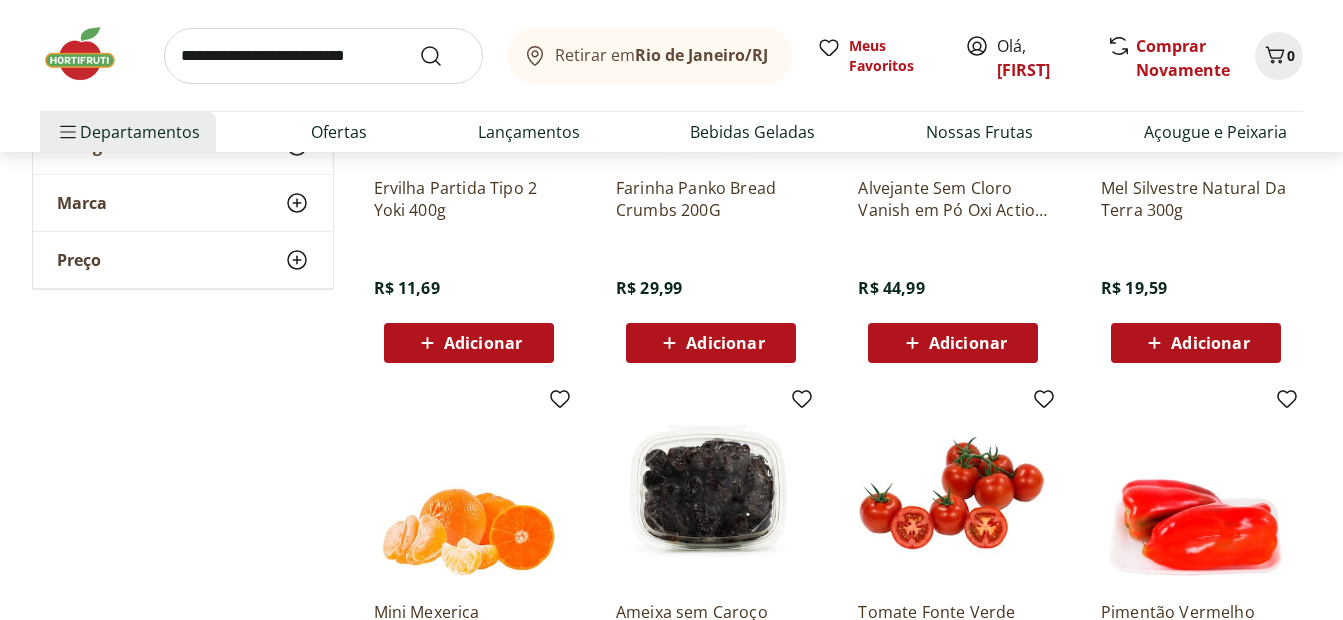 scroll, scrollTop: 1273, scrollLeft: 0, axis: vertical 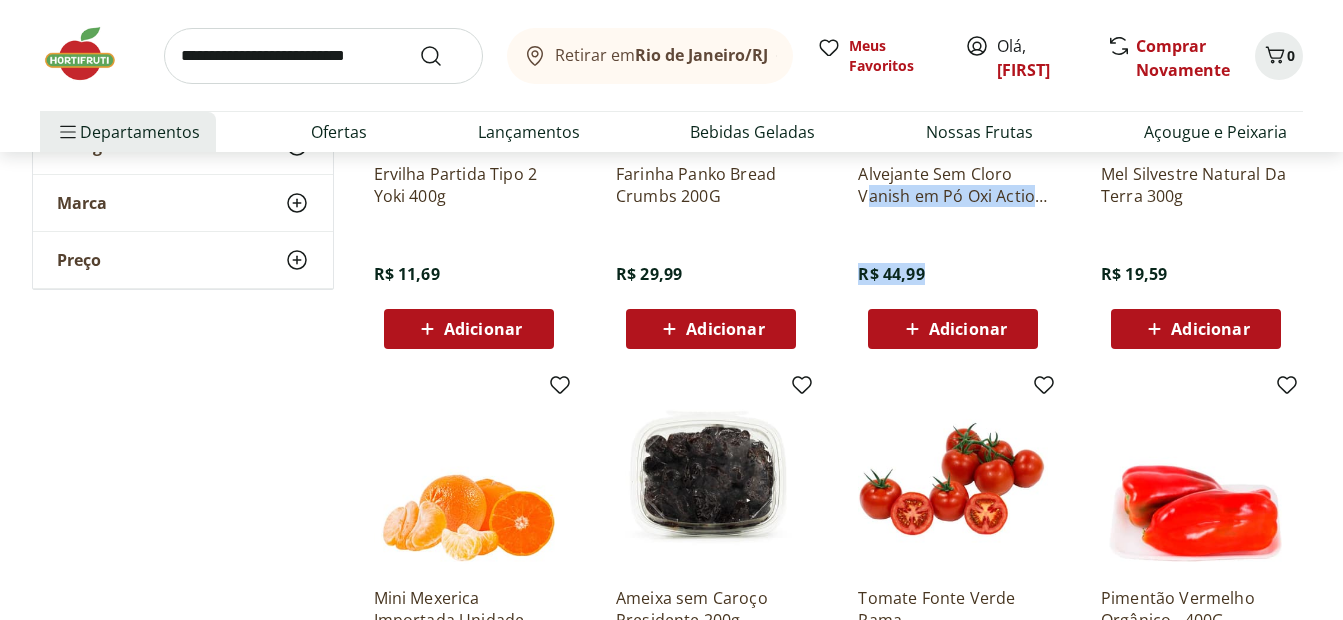 drag, startPoint x: 854, startPoint y: 309, endPoint x: 864, endPoint y: 187, distance: 122.40915 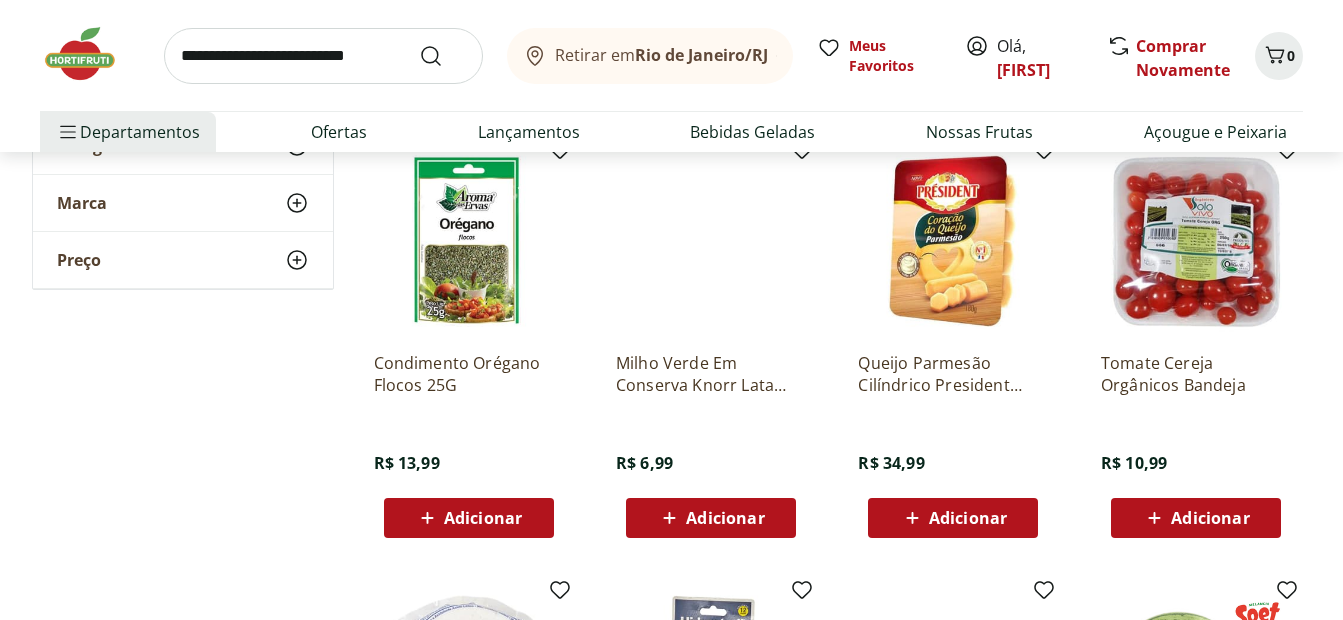scroll, scrollTop: 3280, scrollLeft: 0, axis: vertical 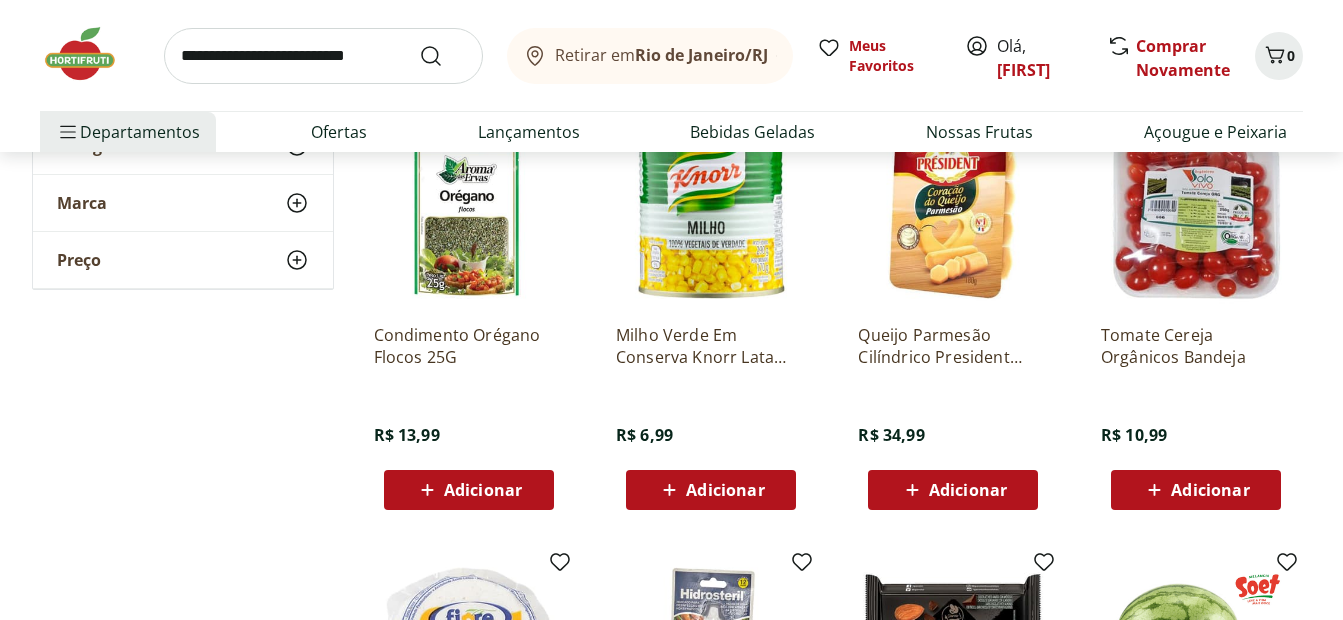 click on "Adicionar" at bounding box center [1210, 490] 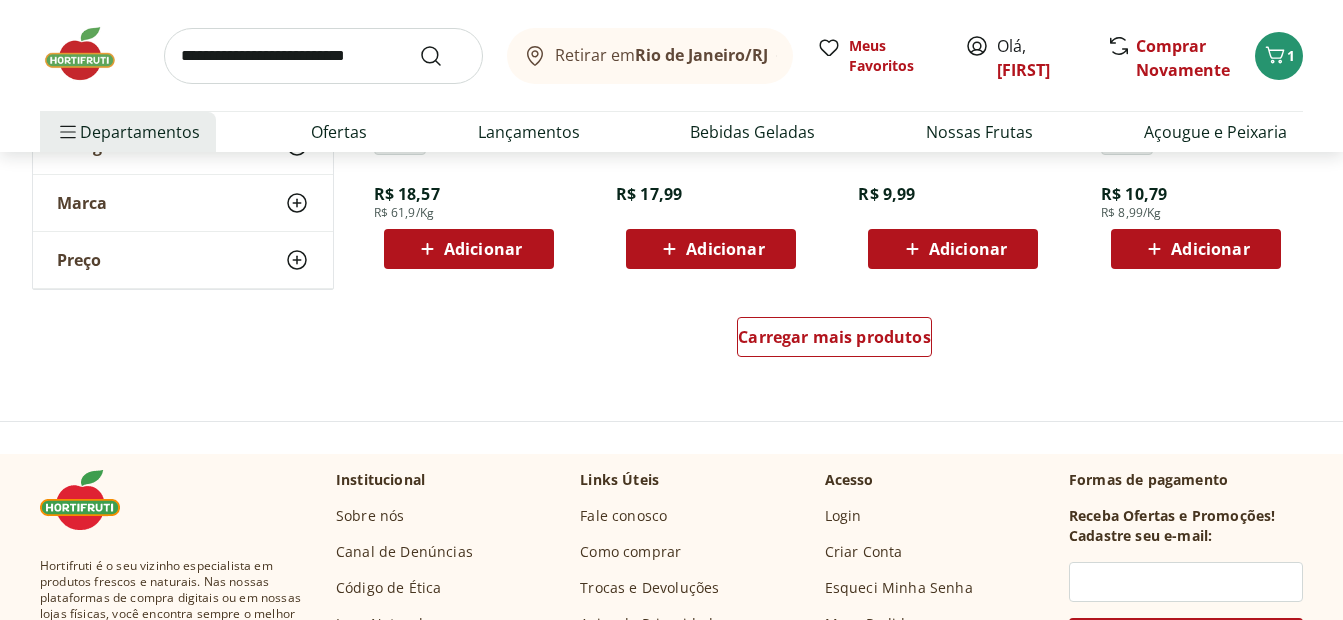 scroll, scrollTop: 3953, scrollLeft: 0, axis: vertical 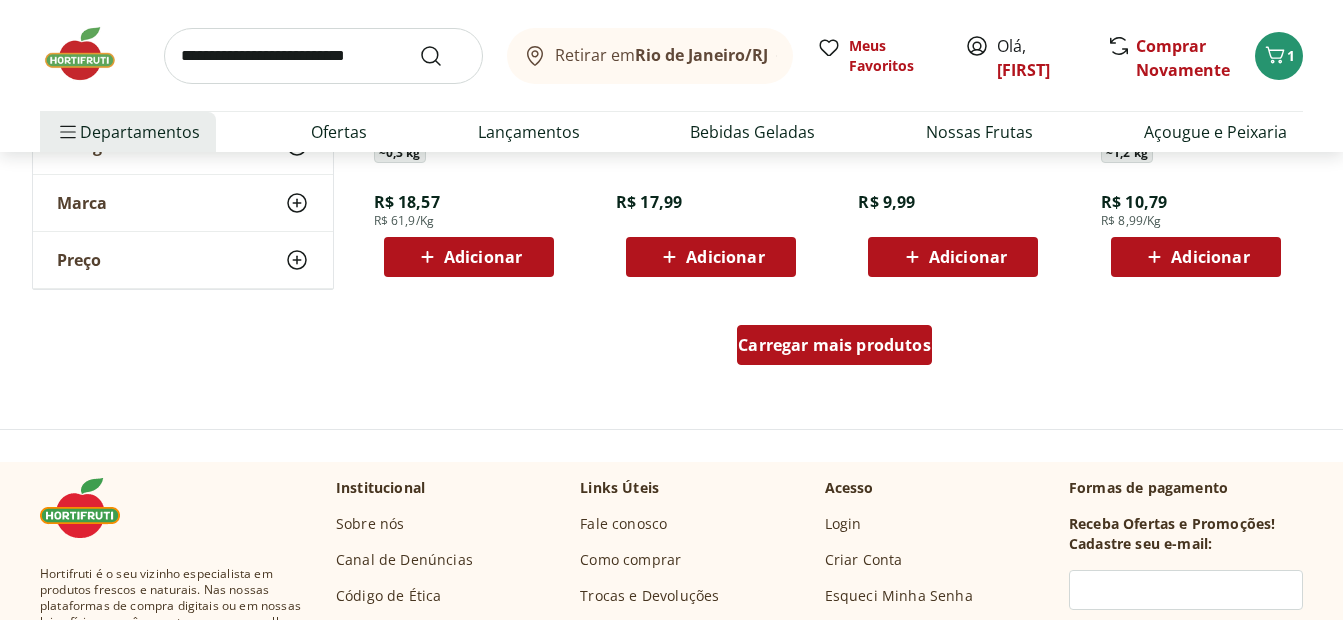 click on "Carregar mais produtos" at bounding box center (834, 345) 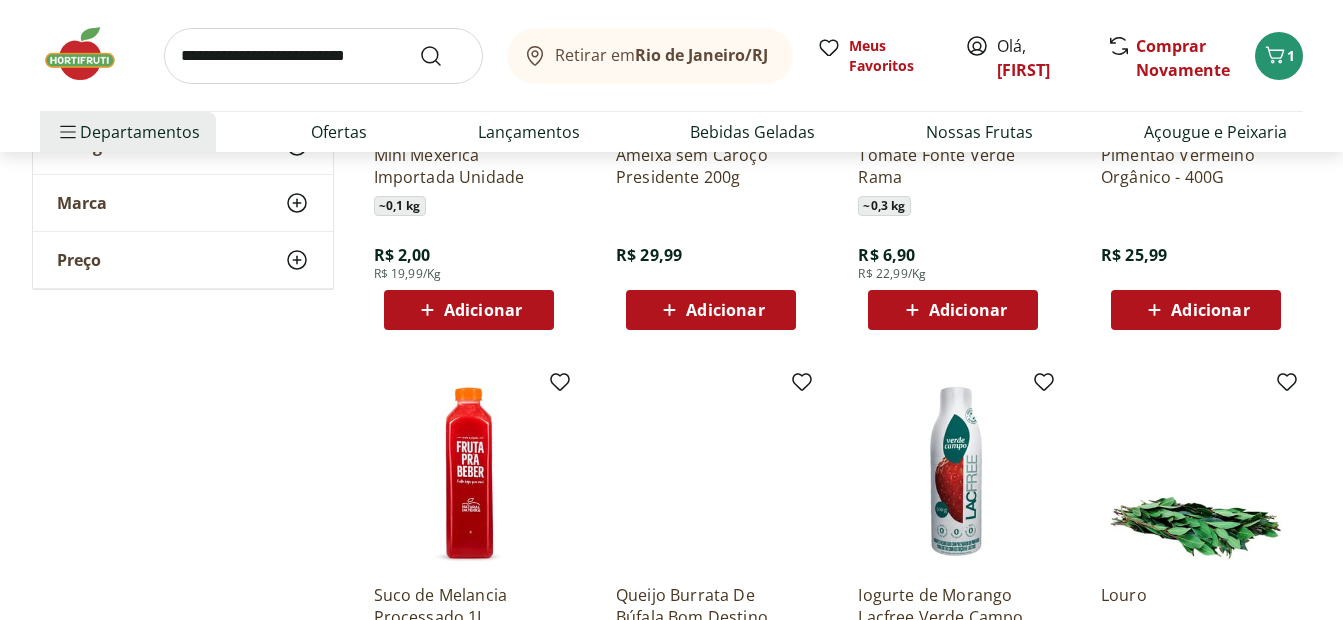 scroll, scrollTop: 0, scrollLeft: 0, axis: both 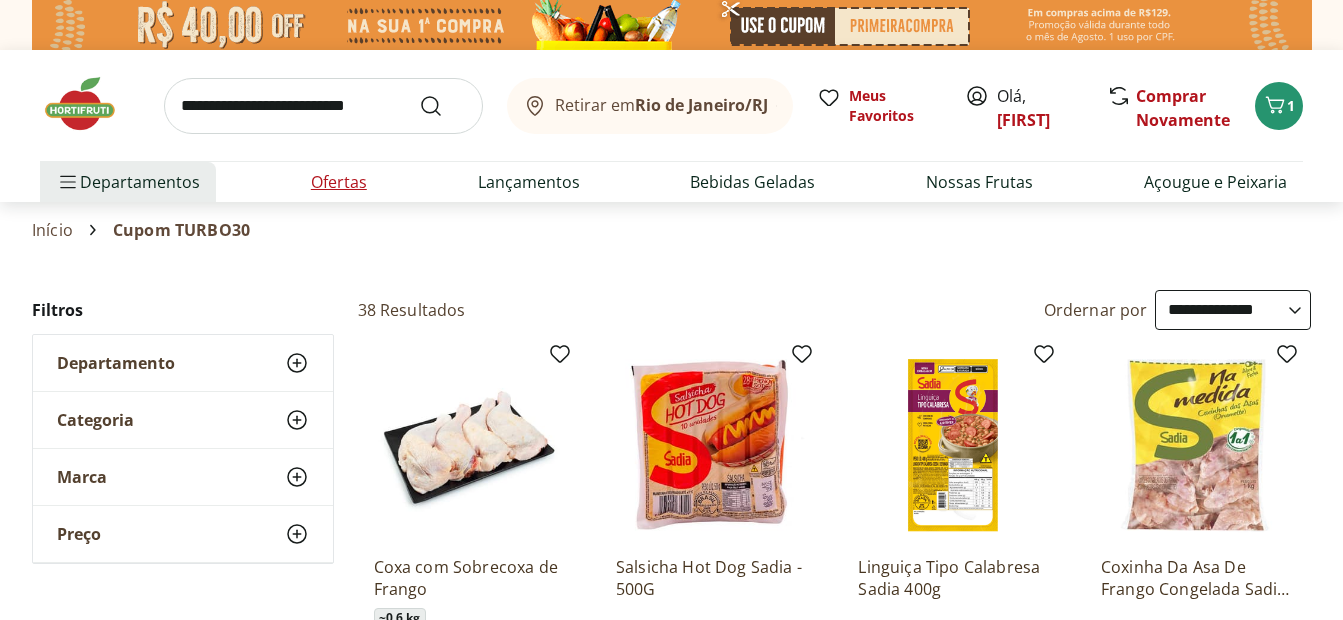click on "Ofertas" at bounding box center [339, 182] 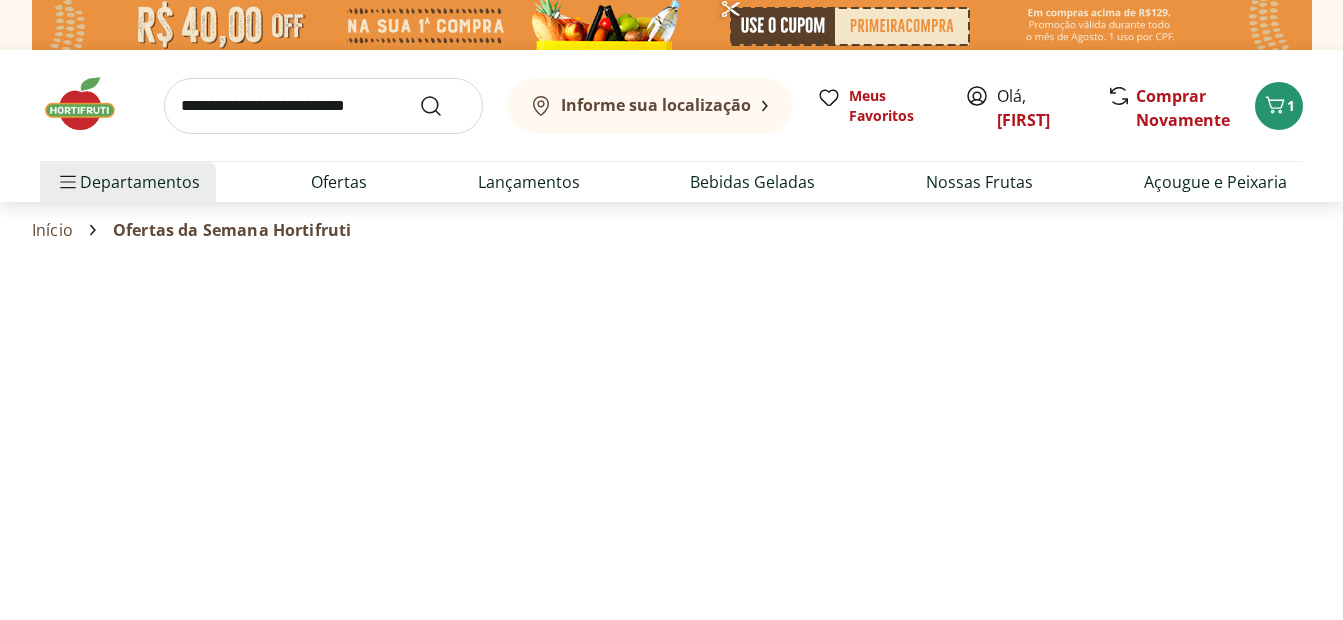 select on "**********" 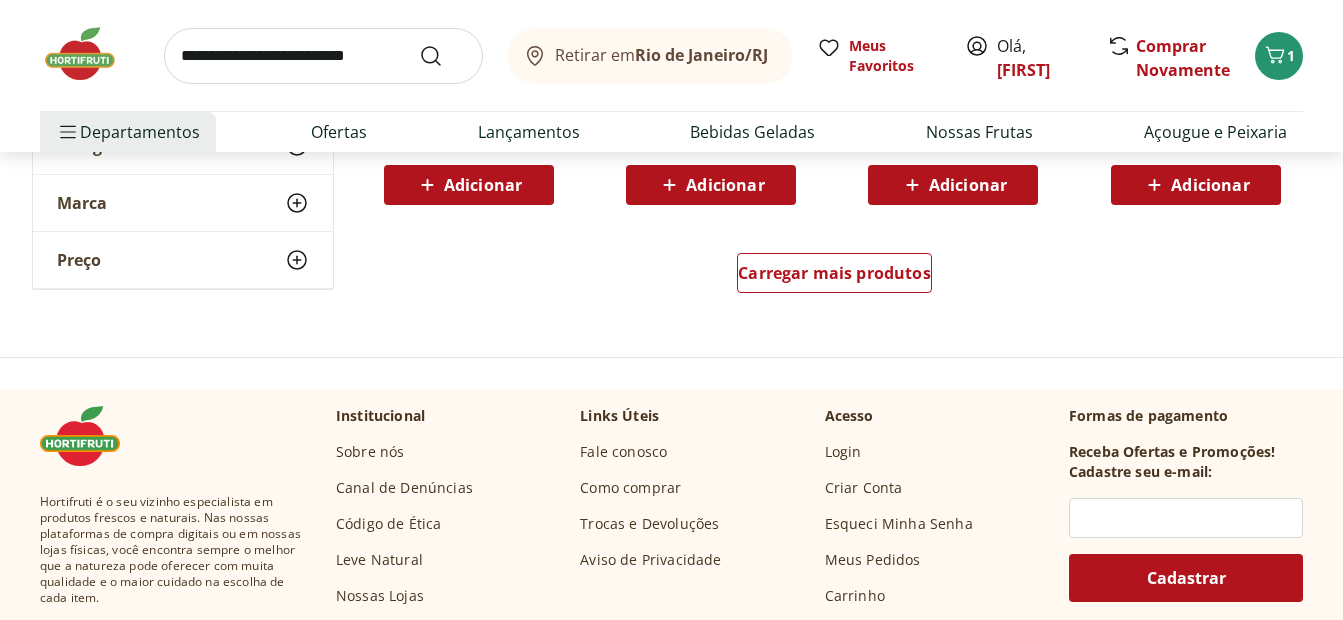 scroll, scrollTop: 1407, scrollLeft: 0, axis: vertical 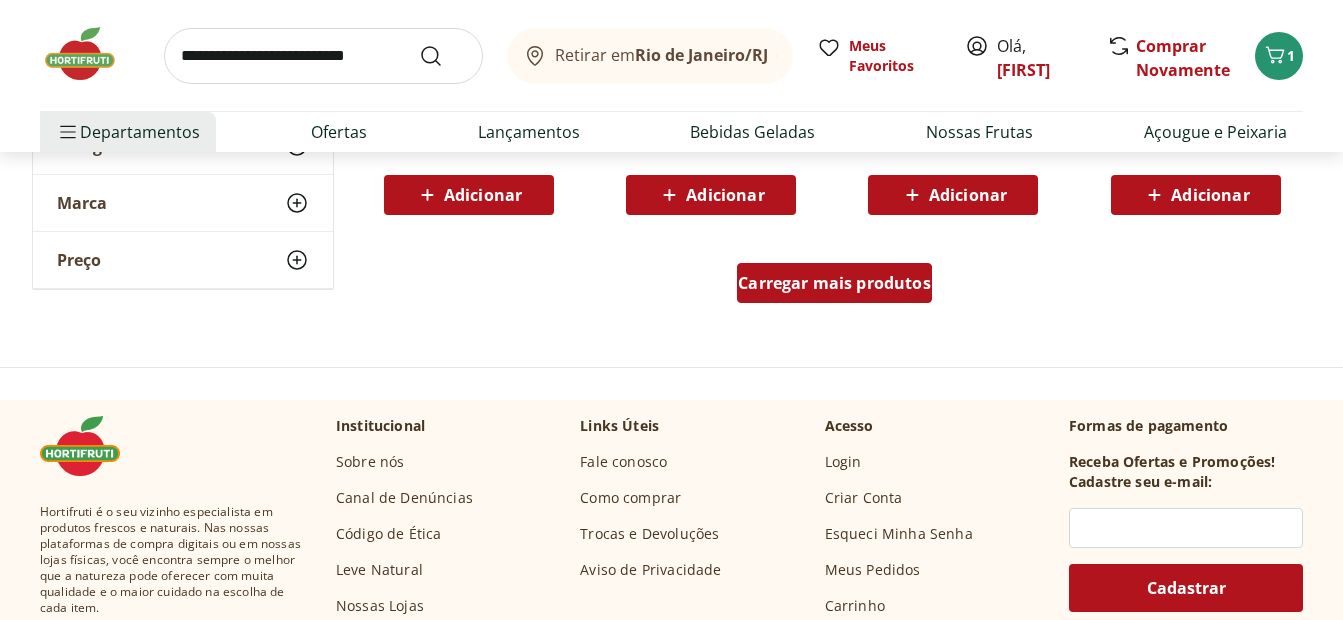 click on "Carregar mais produtos" at bounding box center [834, 283] 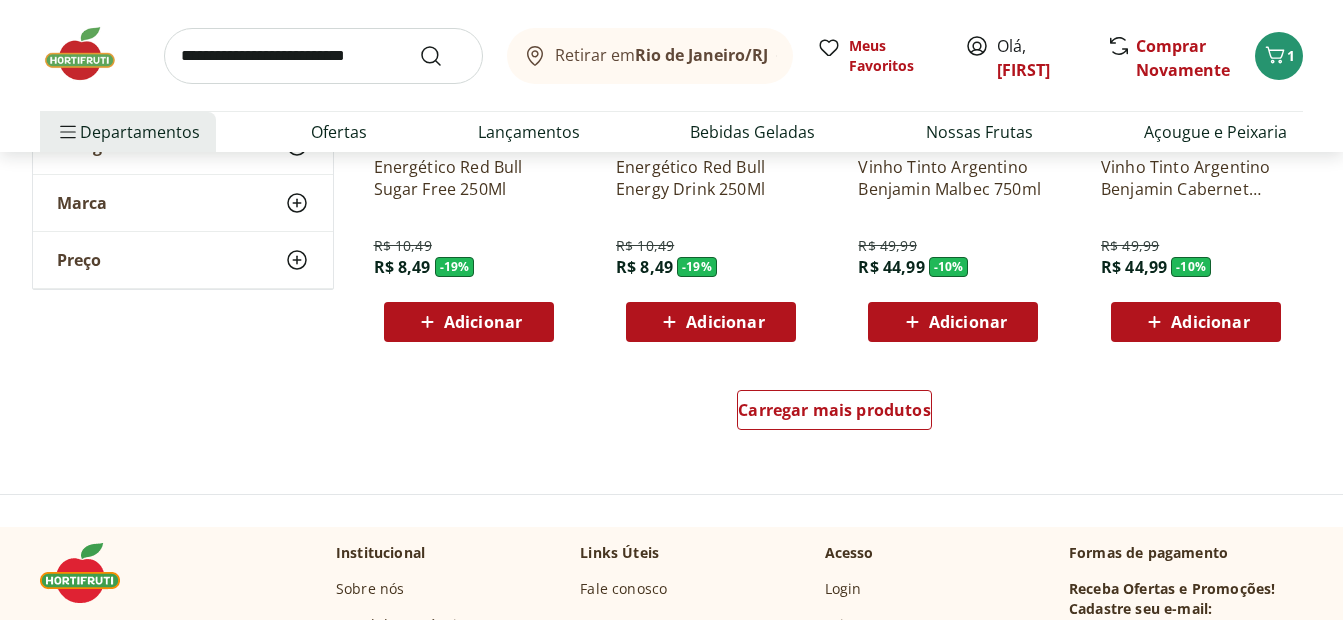 scroll, scrollTop: 2587, scrollLeft: 0, axis: vertical 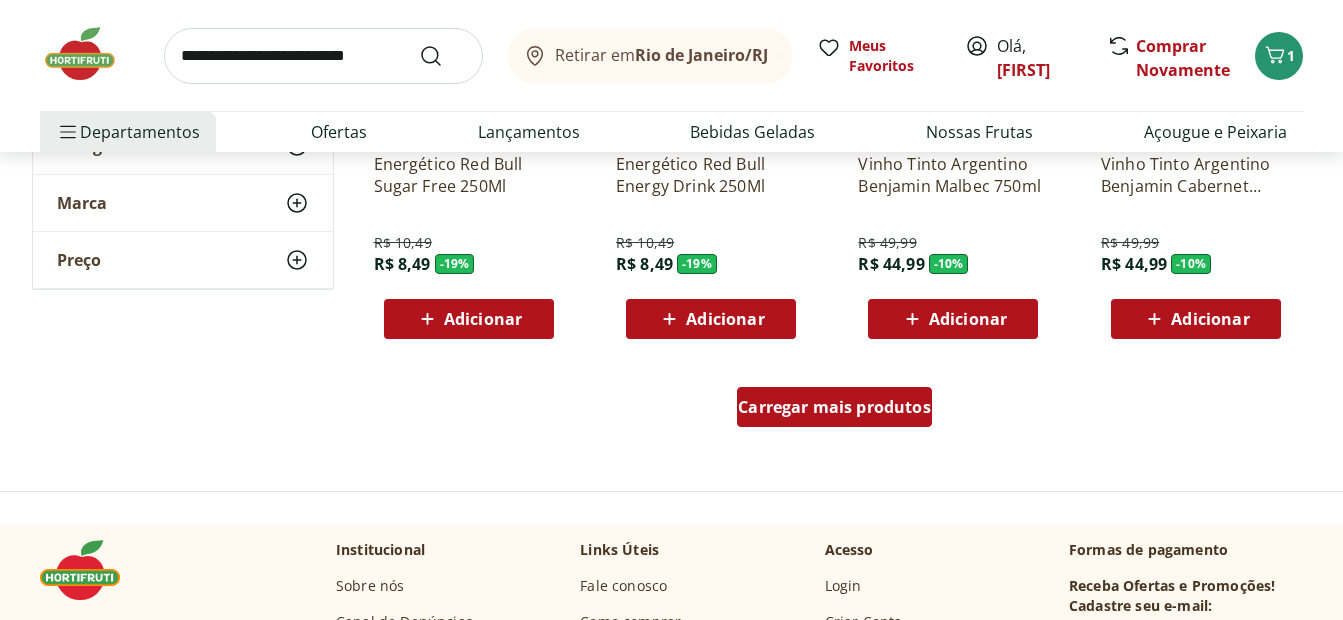 click on "Carregar mais produtos" at bounding box center [834, 407] 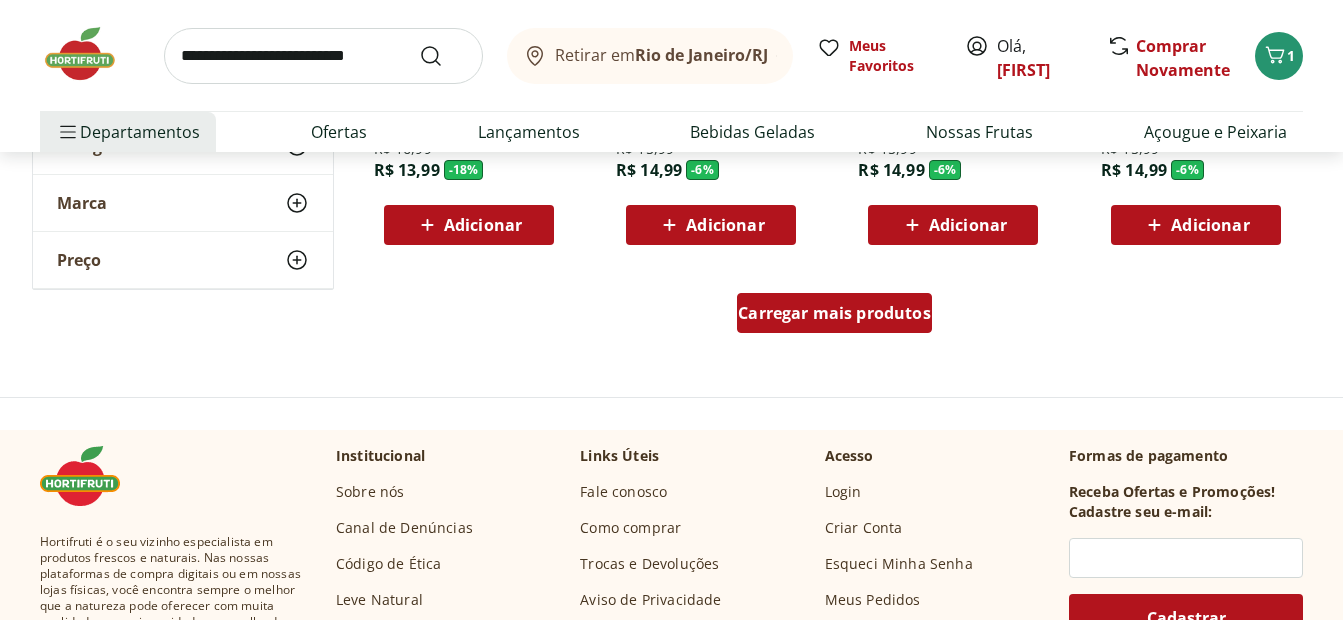 scroll, scrollTop: 4020, scrollLeft: 0, axis: vertical 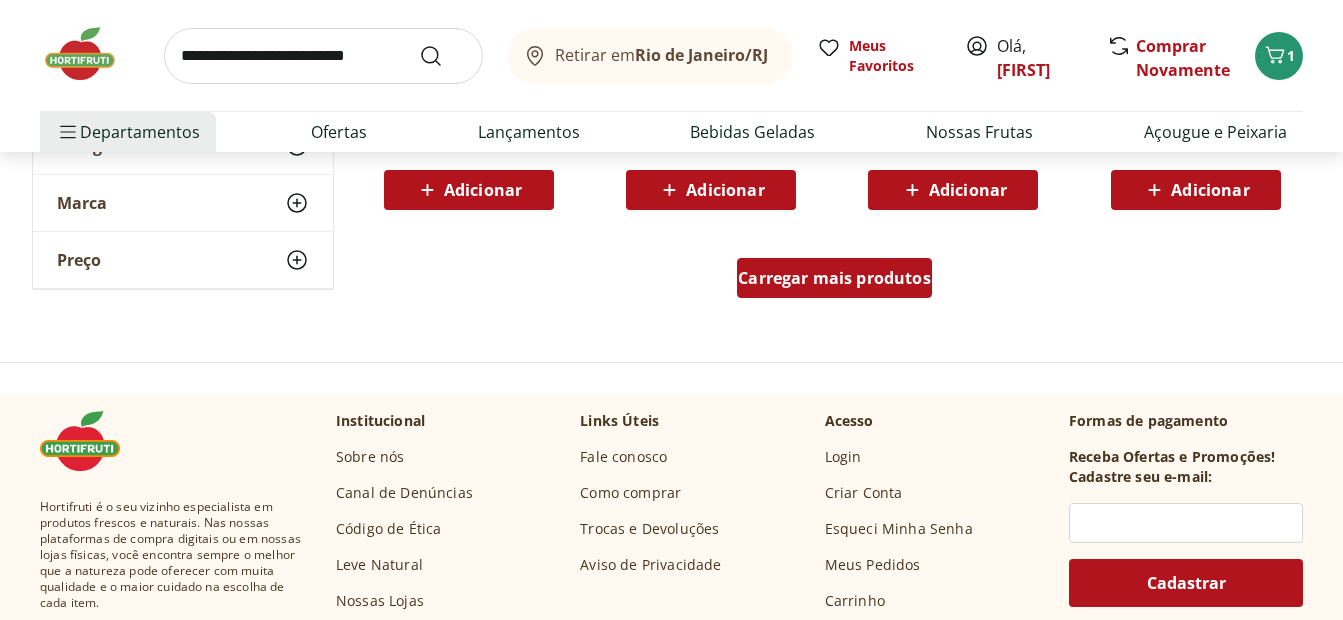 click on "Carregar mais produtos" at bounding box center [834, 278] 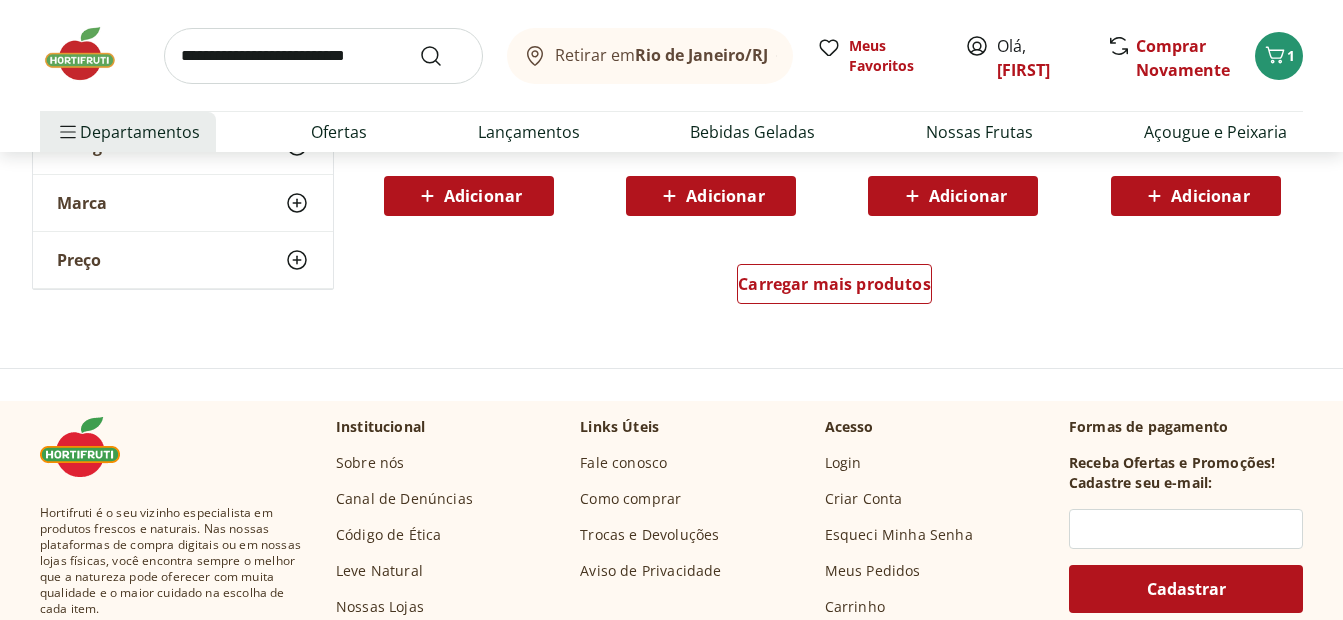 scroll, scrollTop: 5320, scrollLeft: 0, axis: vertical 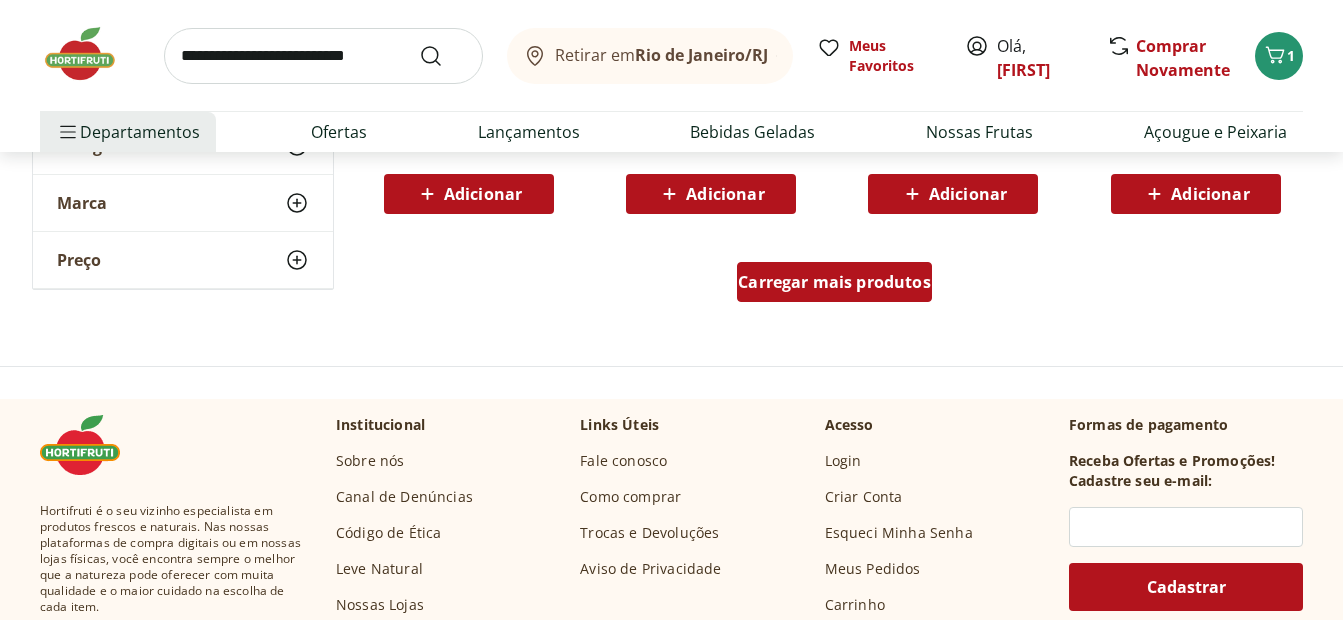 click on "Carregar mais produtos" at bounding box center (834, 282) 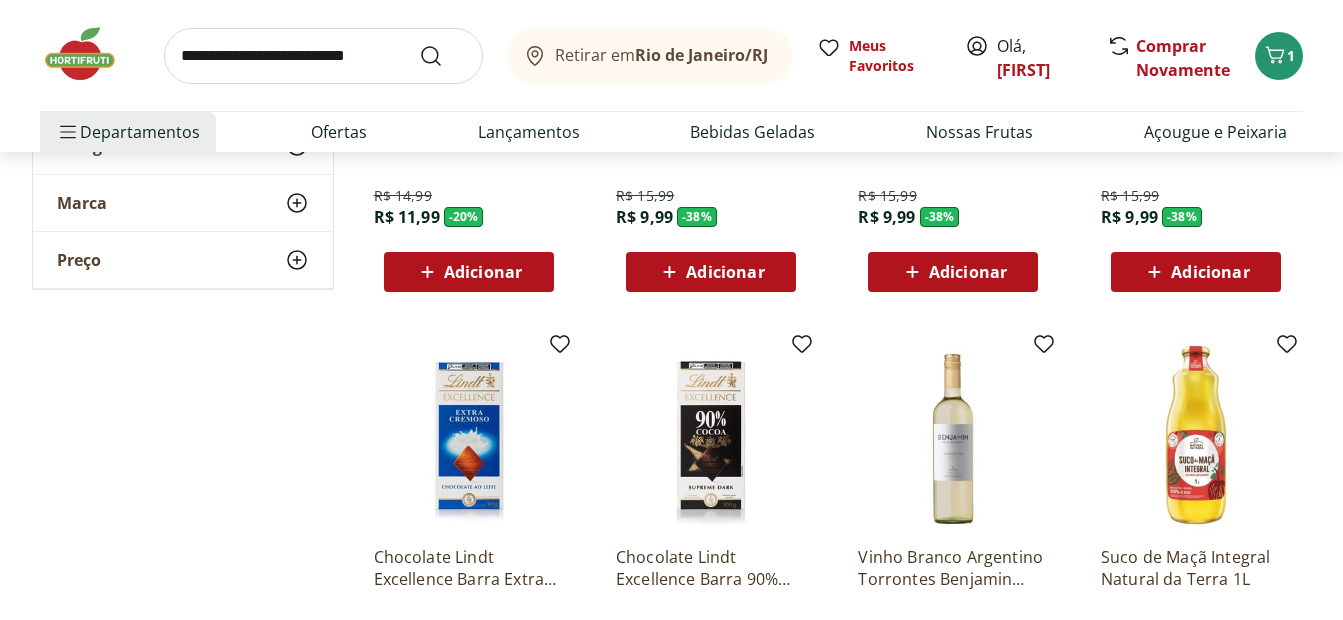 scroll, scrollTop: 5667, scrollLeft: 0, axis: vertical 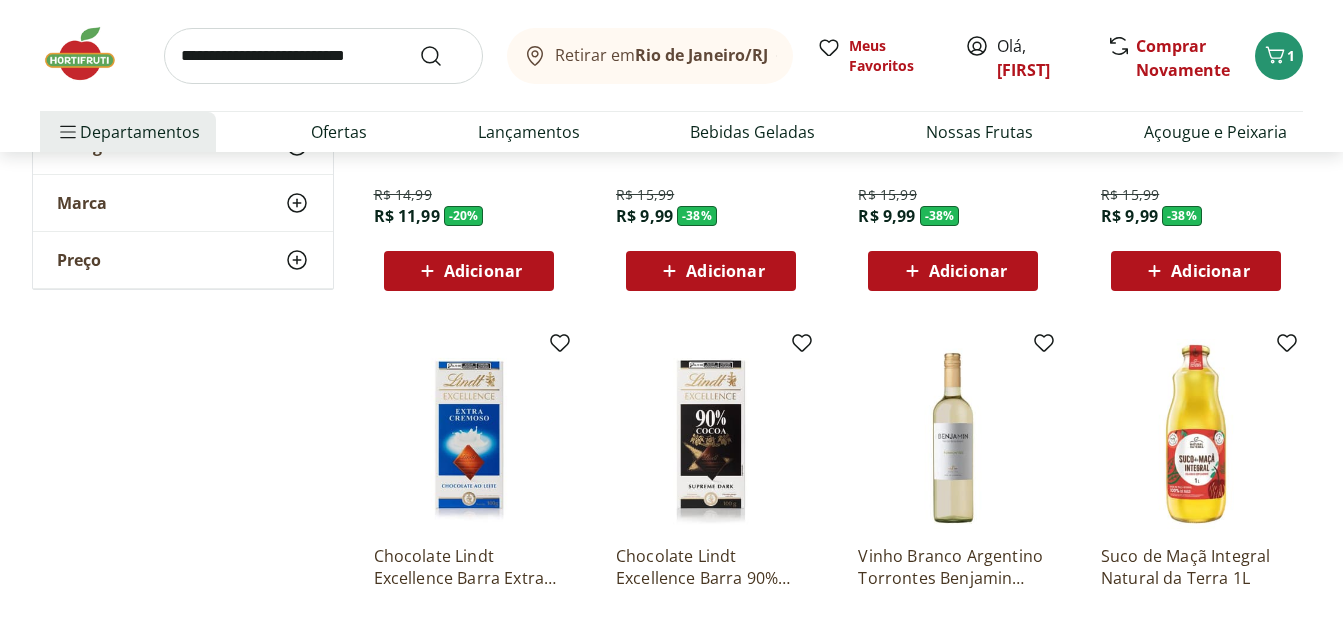 click on "Adicionar" at bounding box center [725, 271] 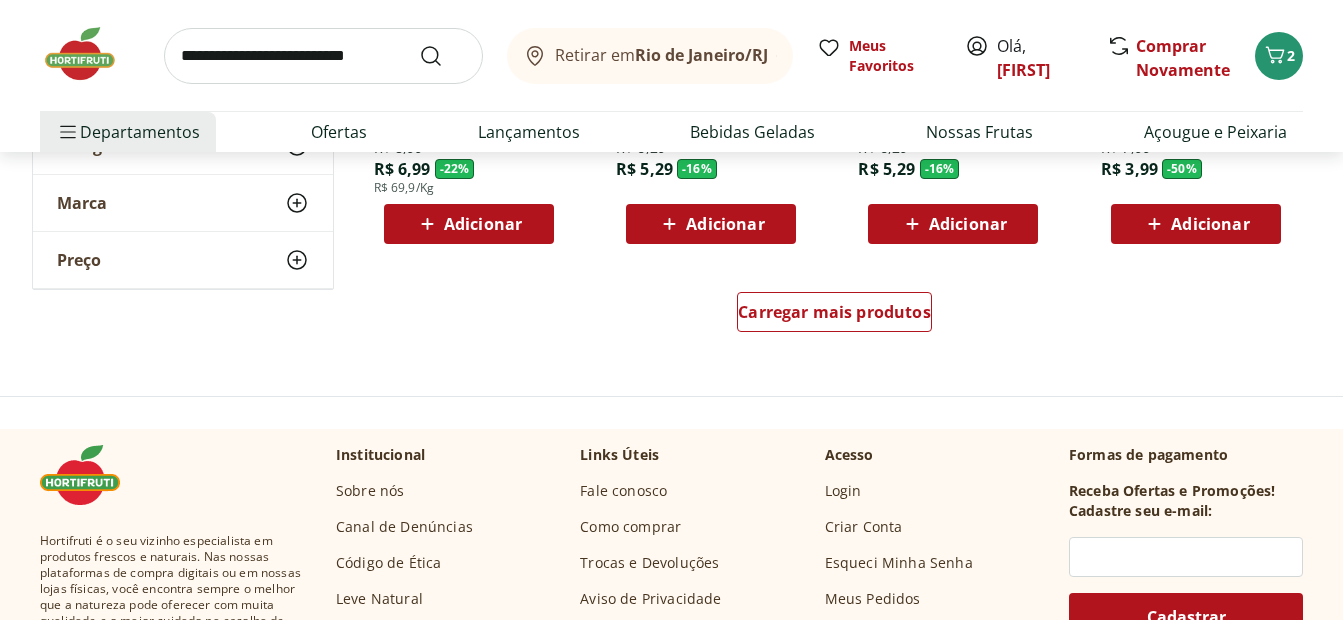 scroll, scrollTop: 6620, scrollLeft: 0, axis: vertical 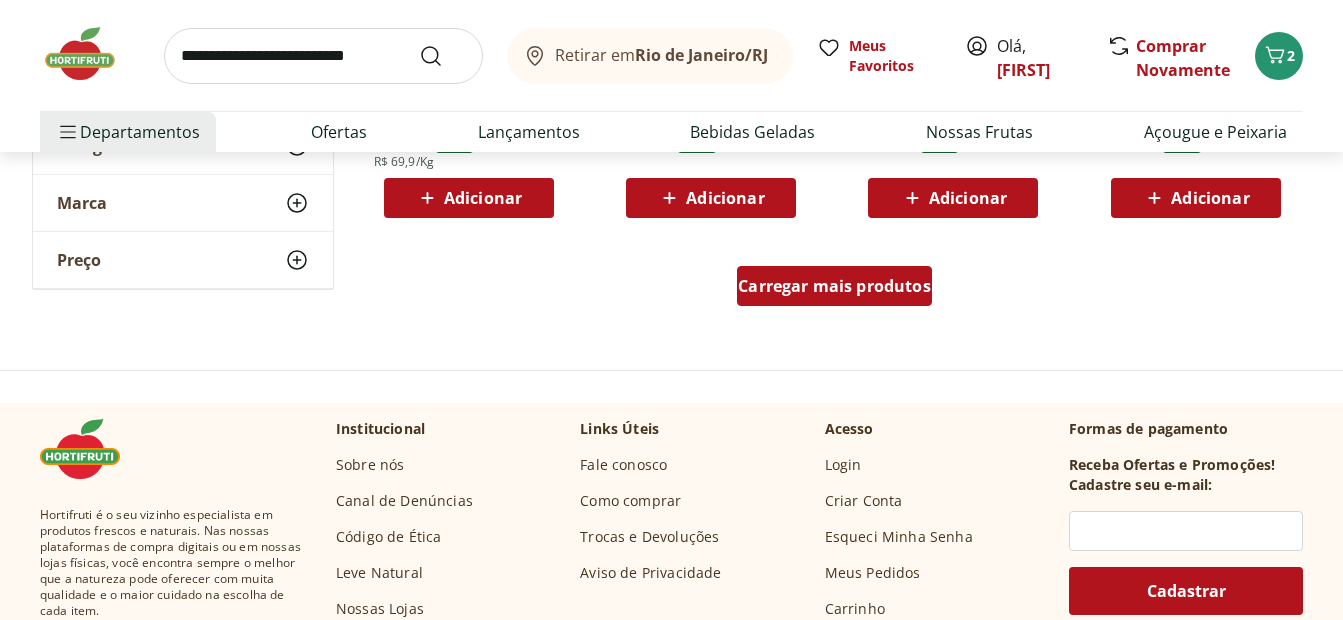 click on "Carregar mais produtos" at bounding box center [834, 286] 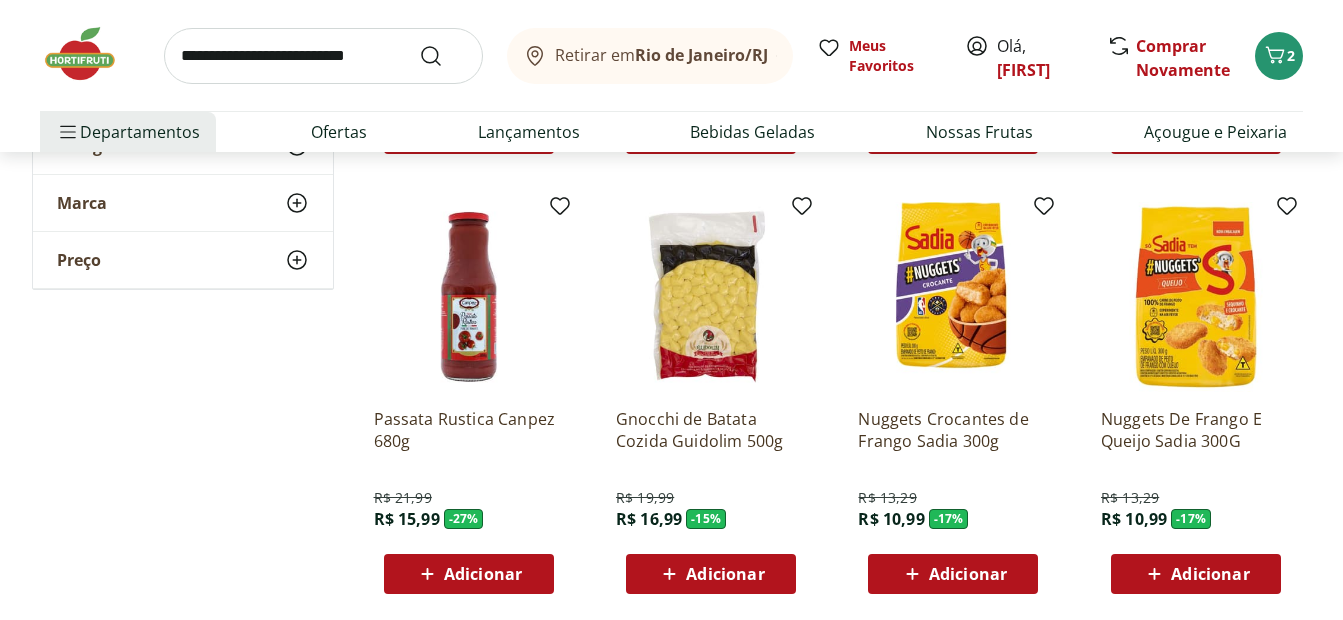scroll, scrollTop: 1120, scrollLeft: 0, axis: vertical 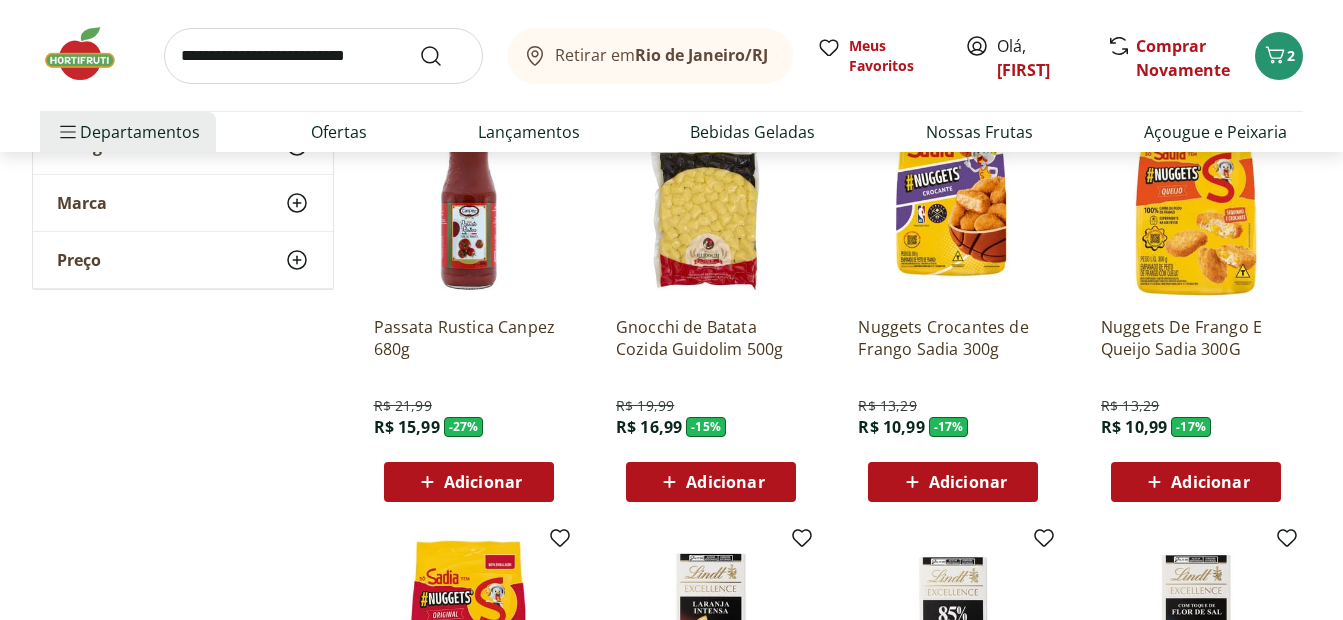 click at bounding box center [711, 205] 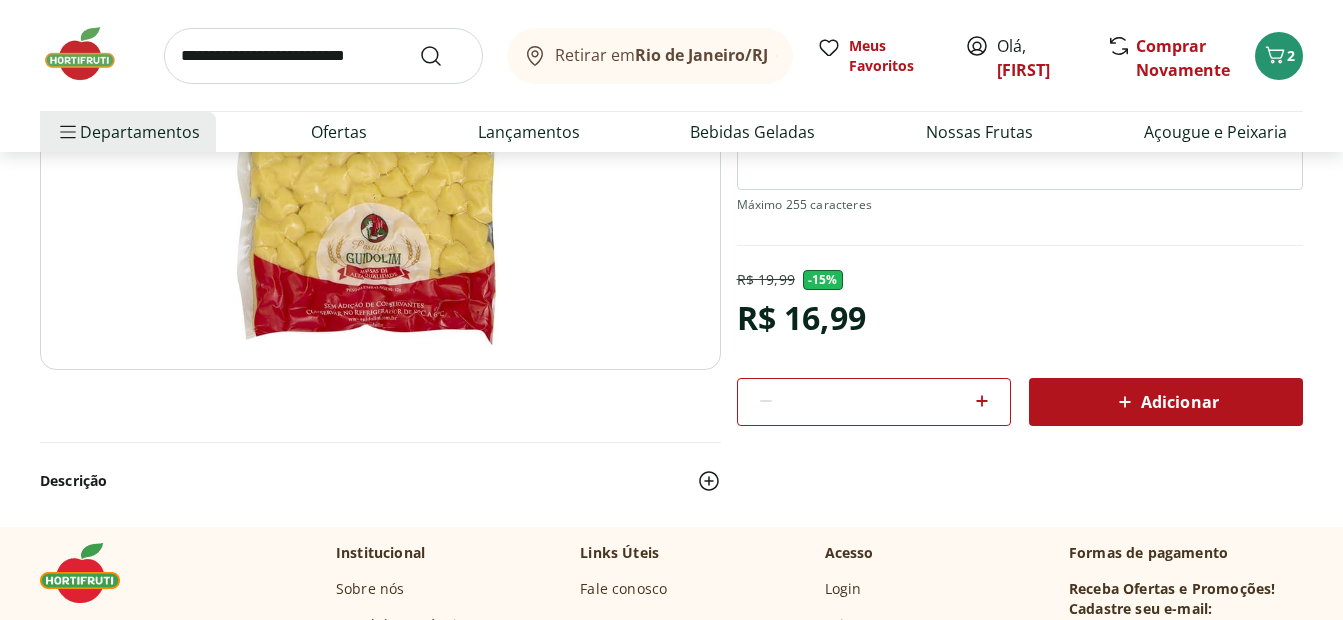 scroll, scrollTop: 387, scrollLeft: 0, axis: vertical 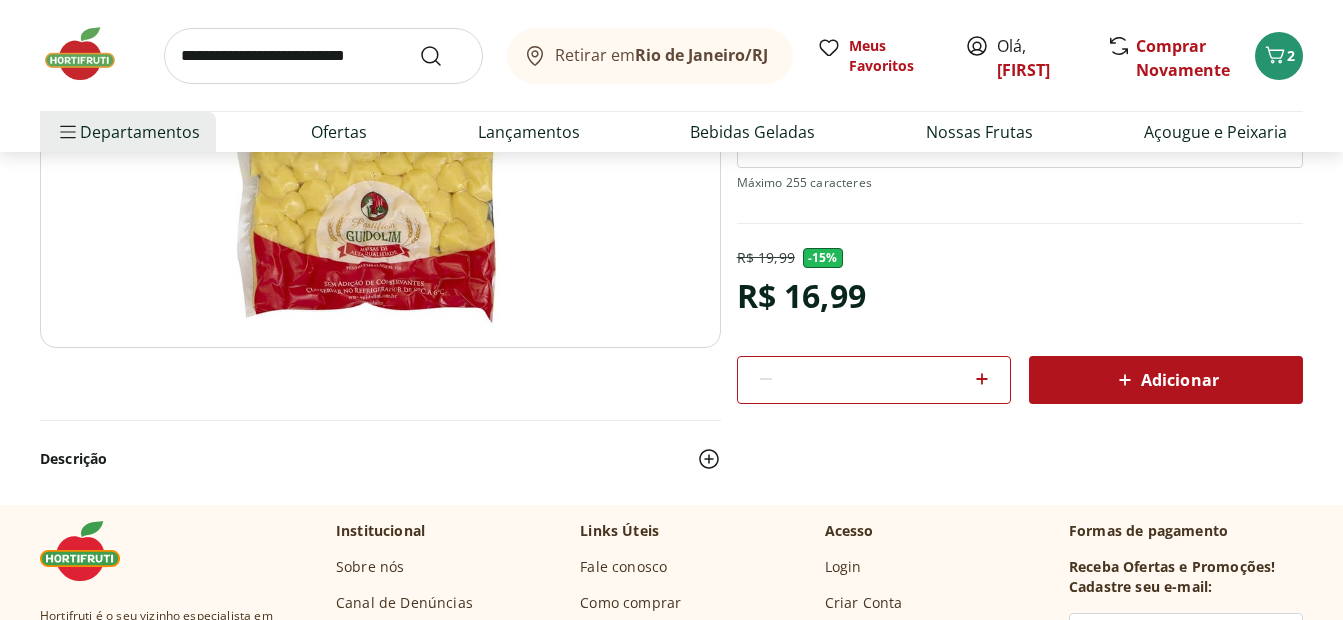 click 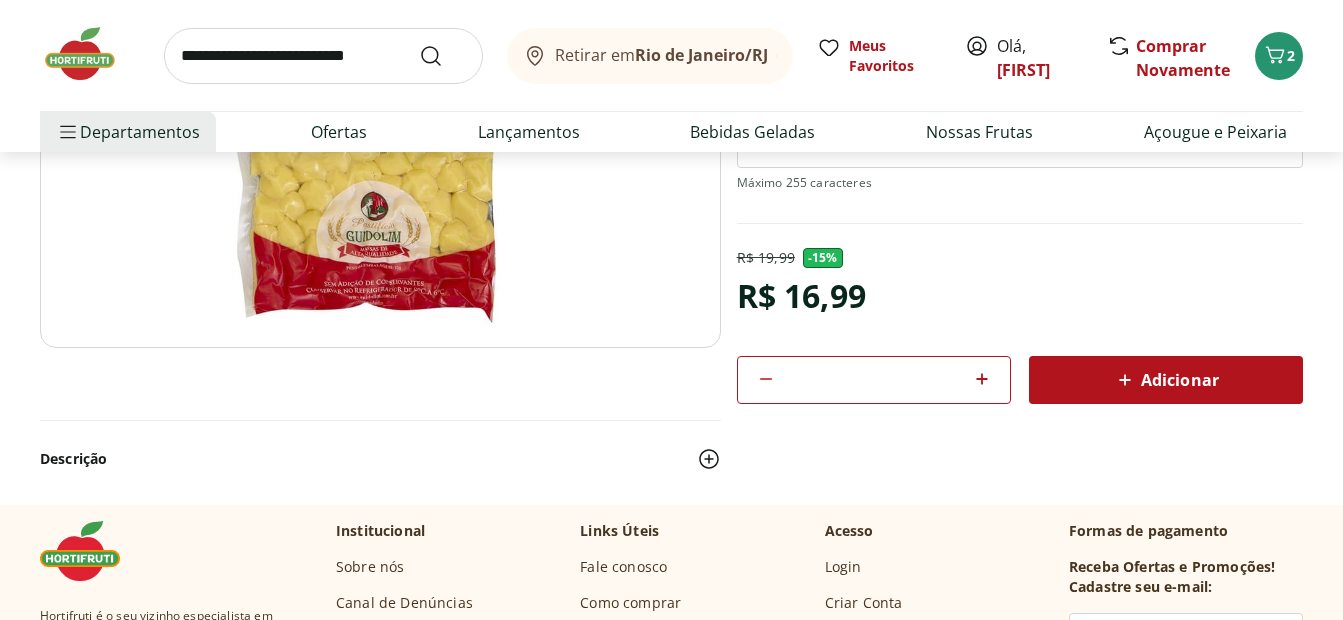 click 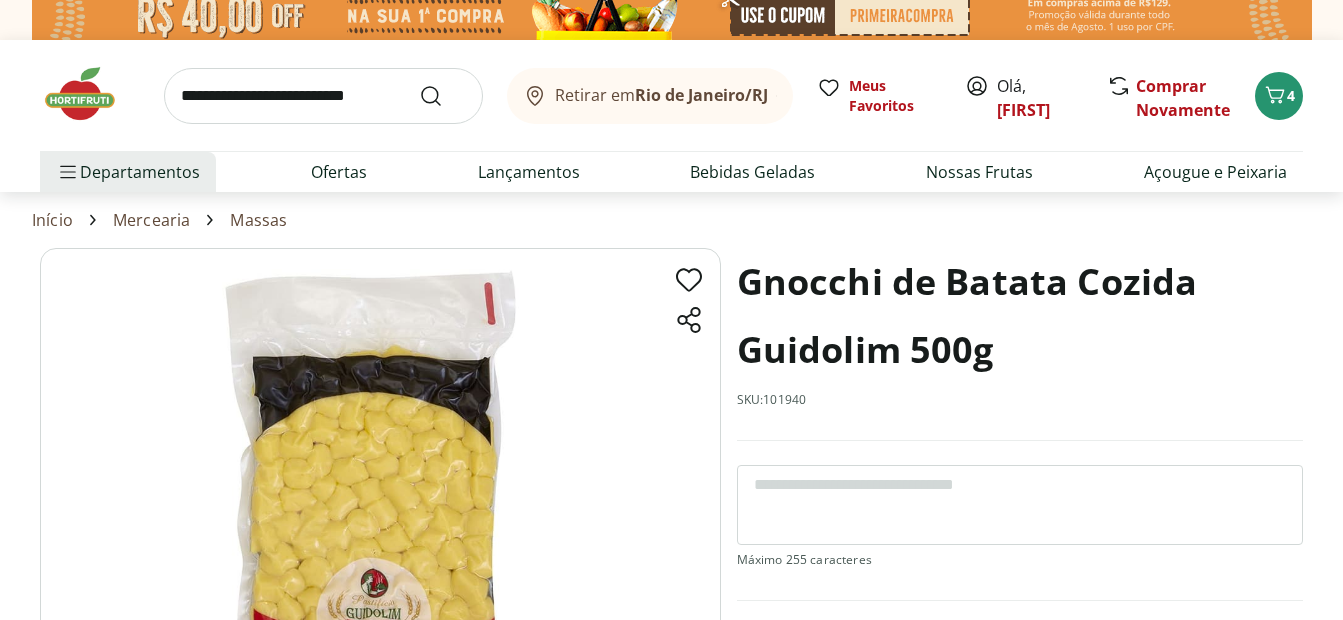 scroll, scrollTop: 0, scrollLeft: 0, axis: both 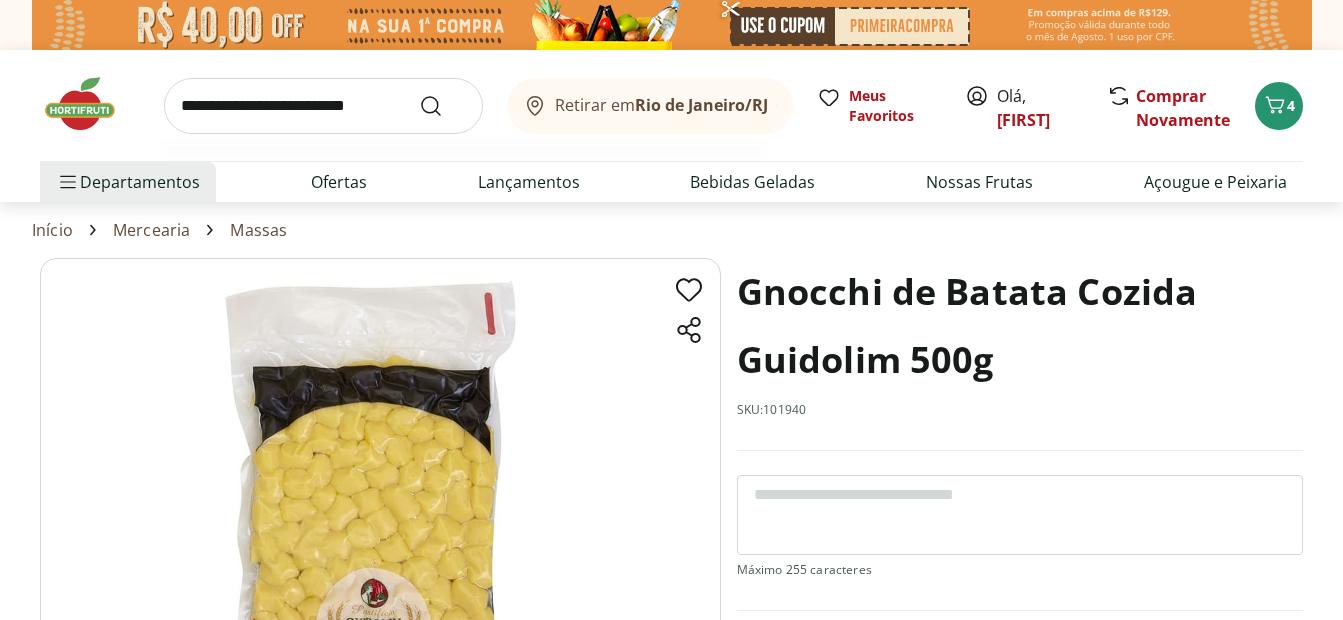 click at bounding box center [323, 106] 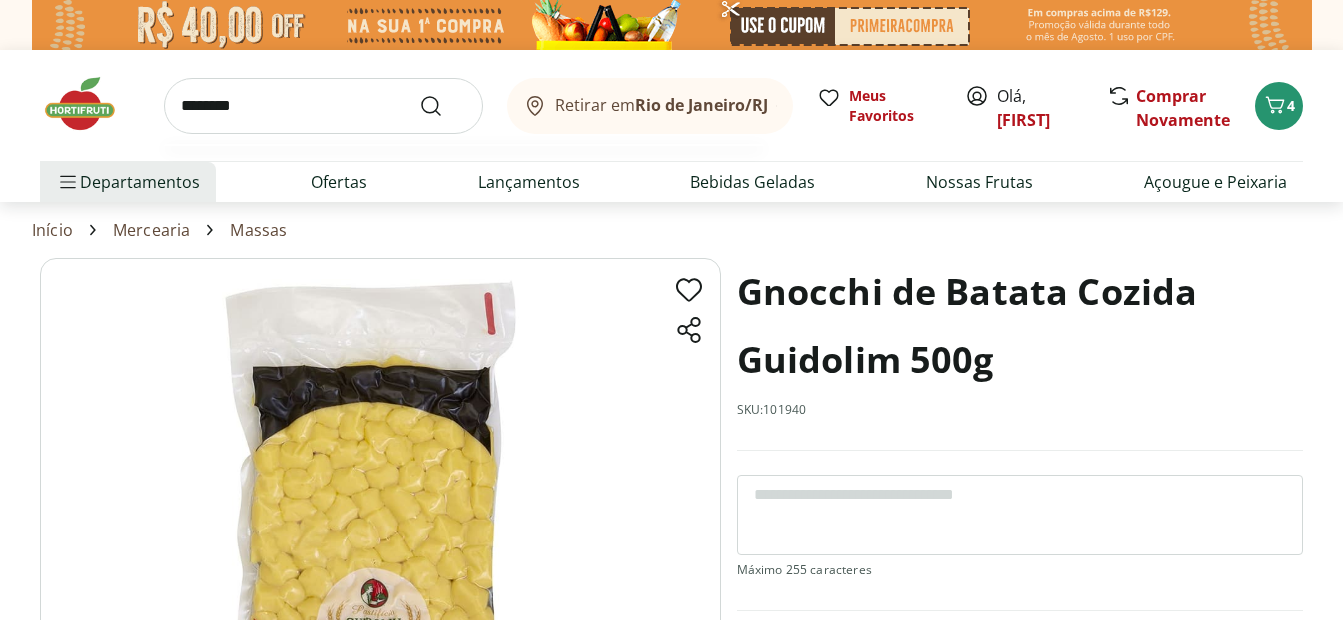type on "********" 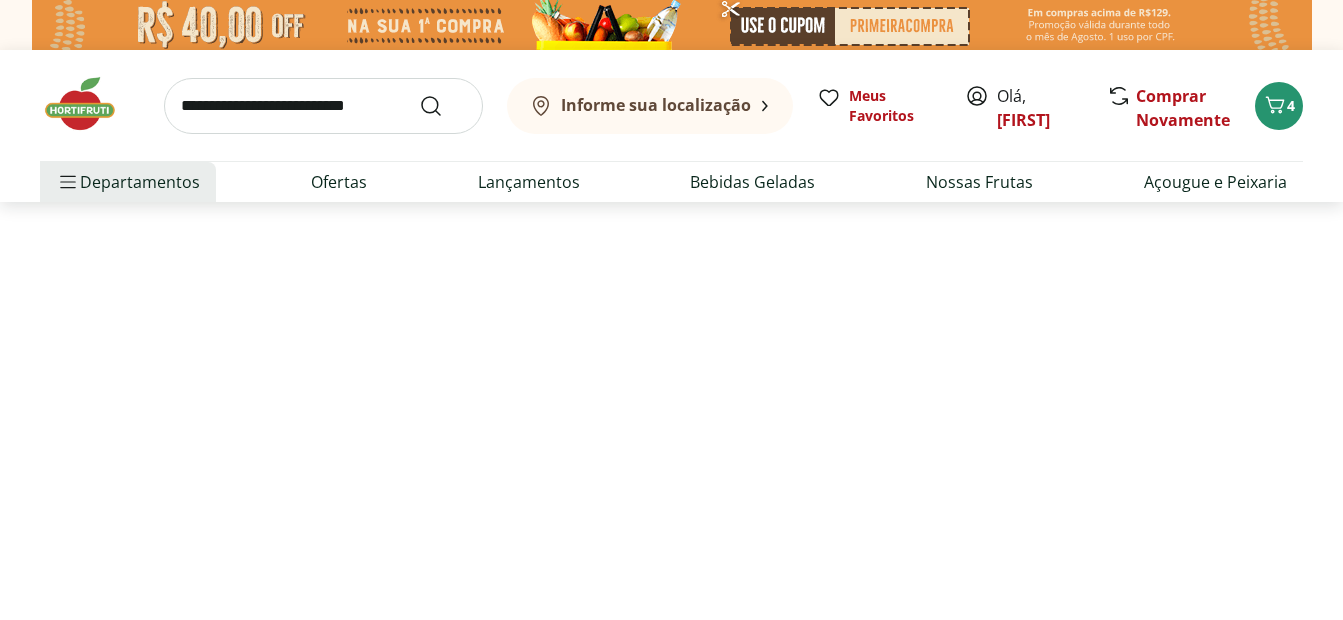 select on "**********" 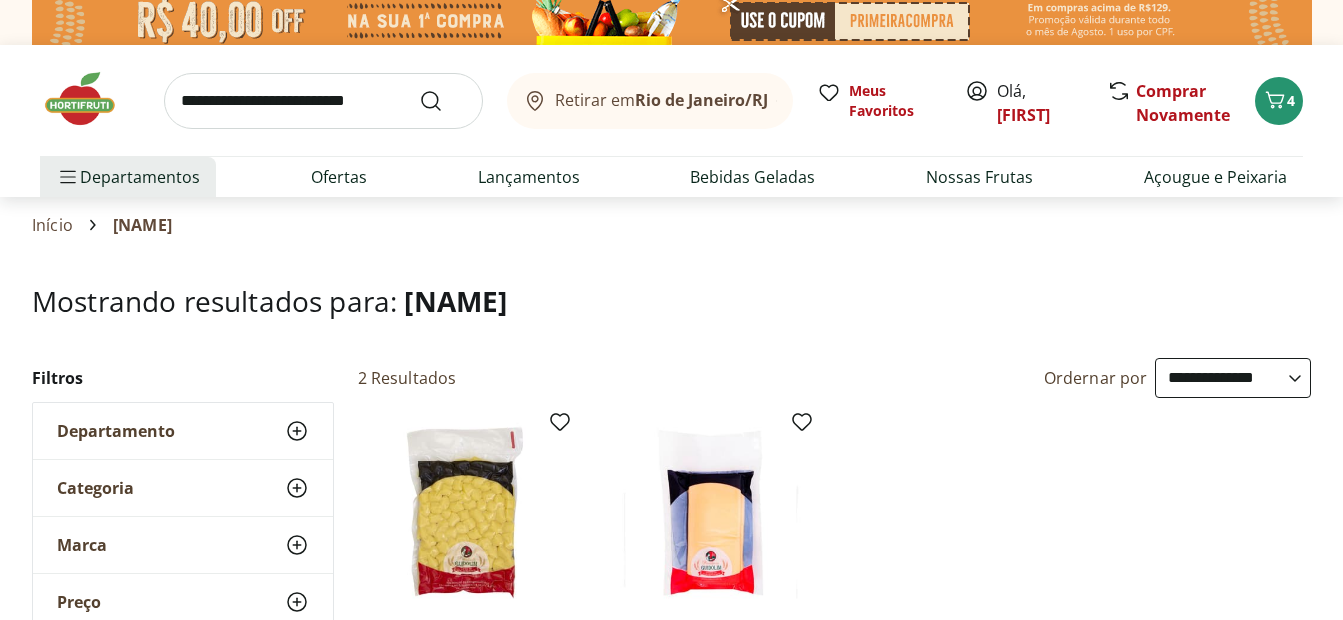scroll, scrollTop: 0, scrollLeft: 0, axis: both 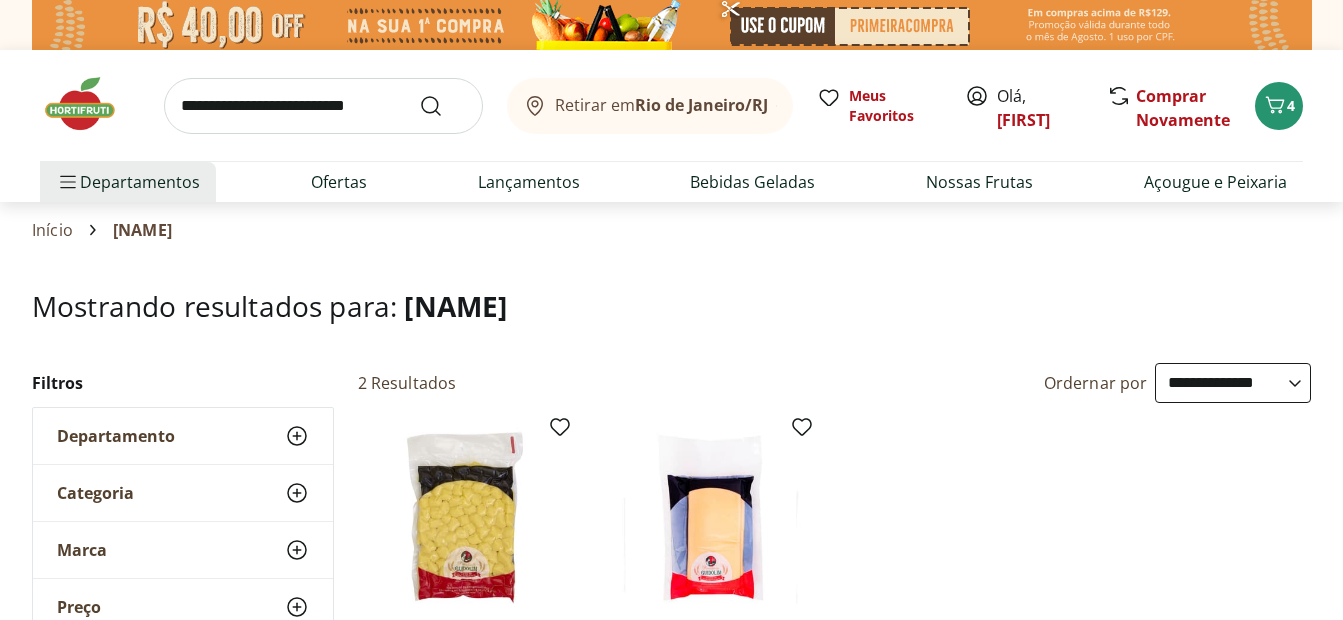 click at bounding box center [90, 104] 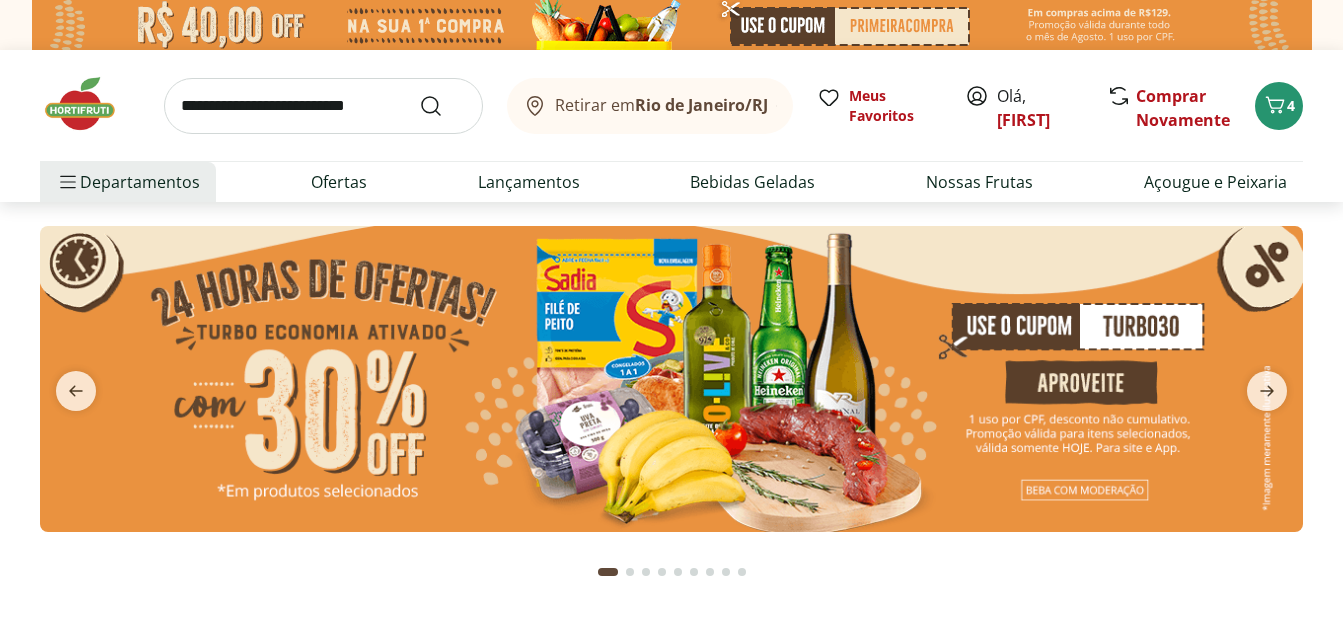 scroll, scrollTop: 67, scrollLeft: 0, axis: vertical 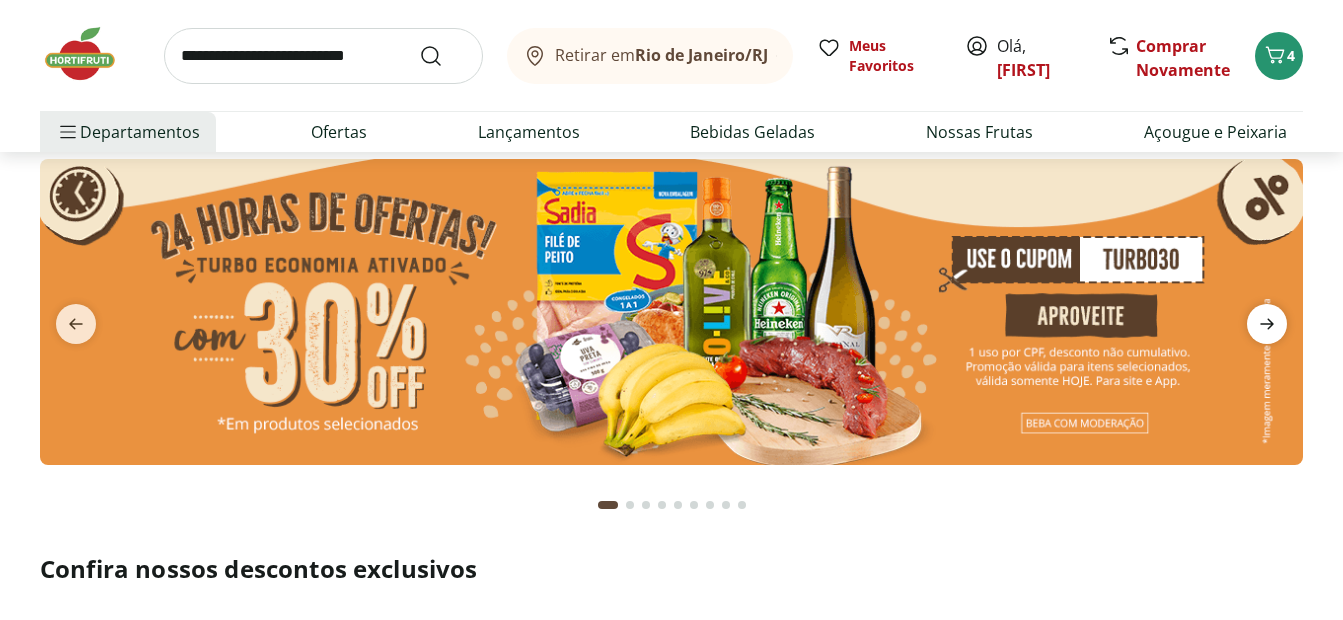 click 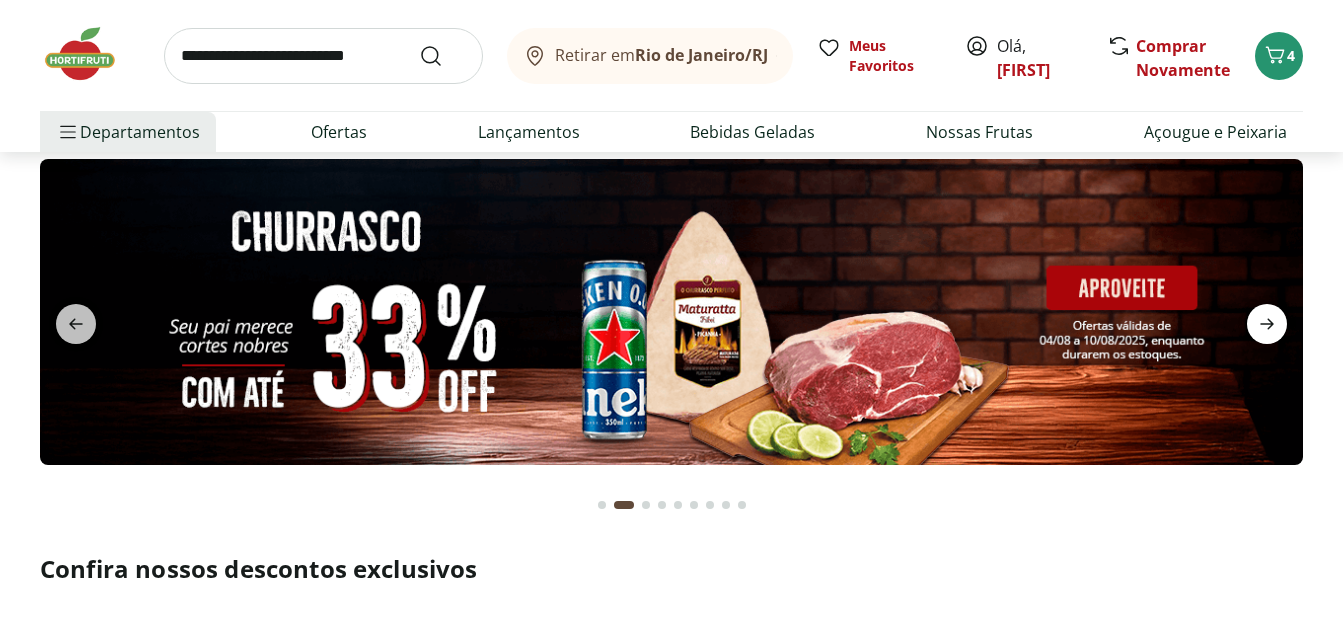 click 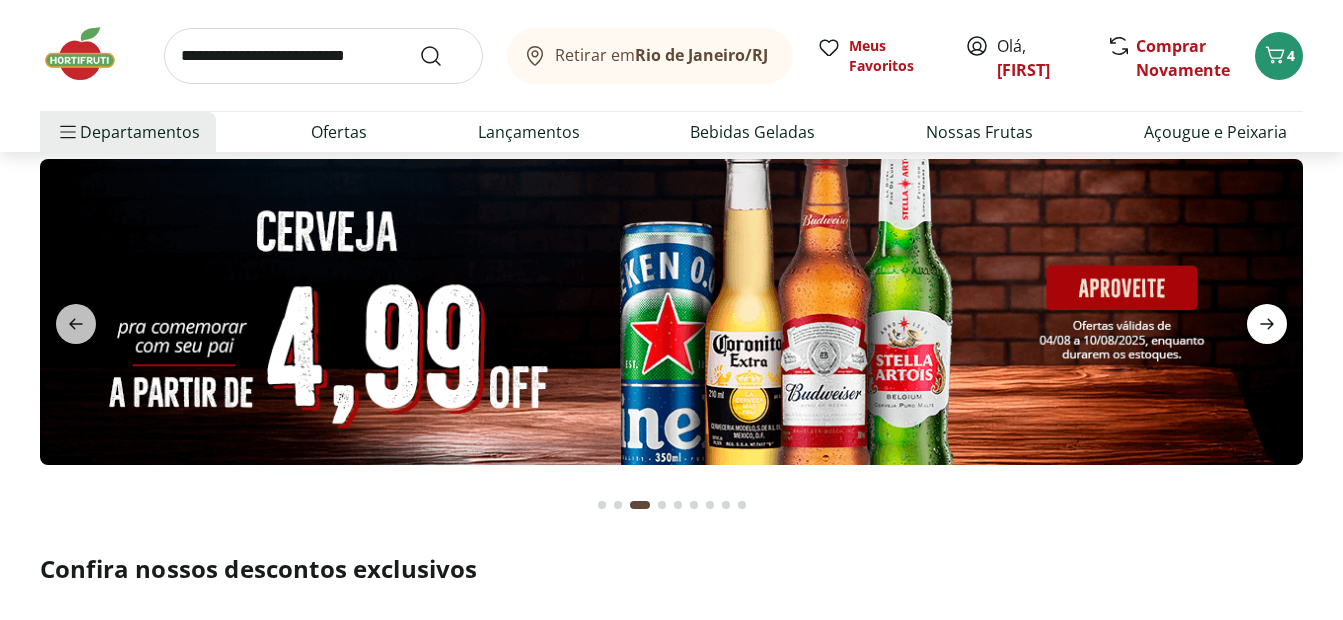 click 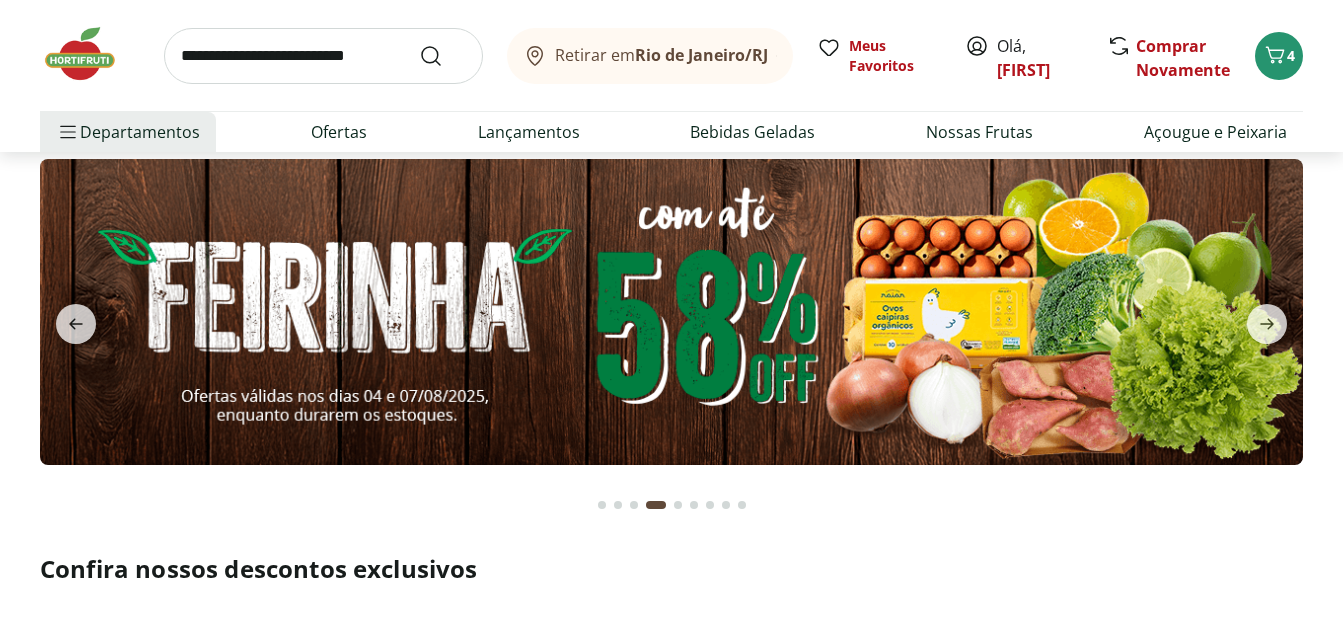 click at bounding box center [671, 312] 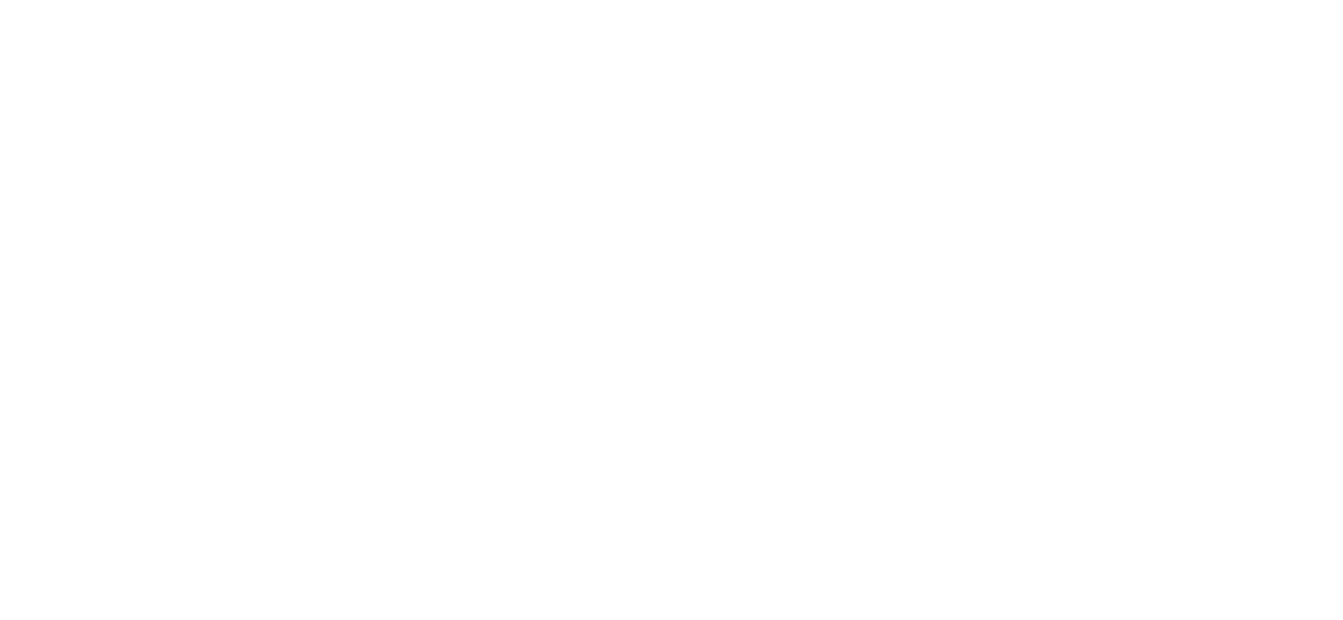 scroll, scrollTop: 0, scrollLeft: 0, axis: both 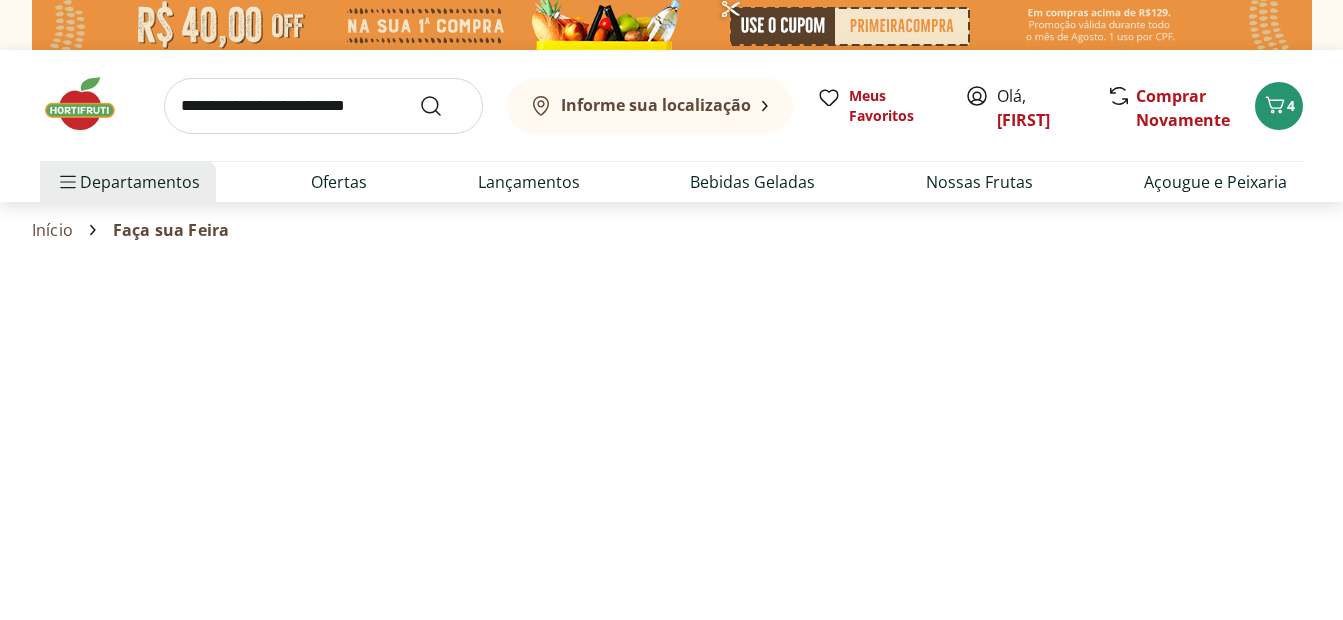 select on "**********" 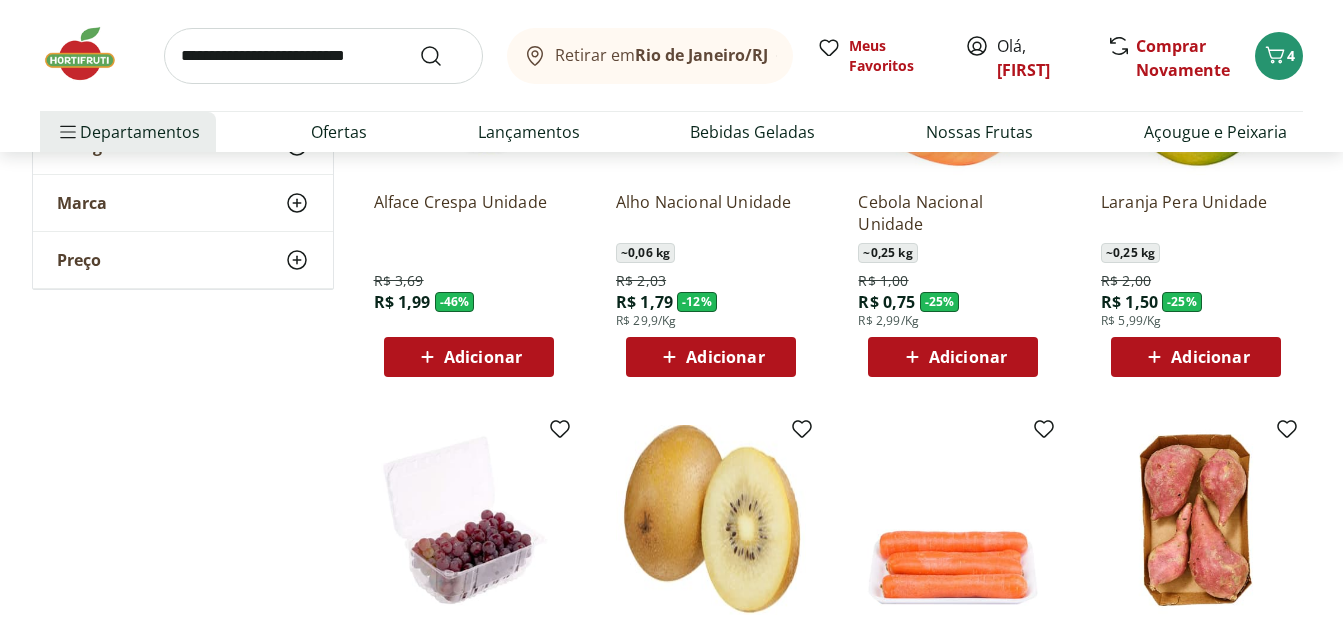 scroll, scrollTop: 367, scrollLeft: 0, axis: vertical 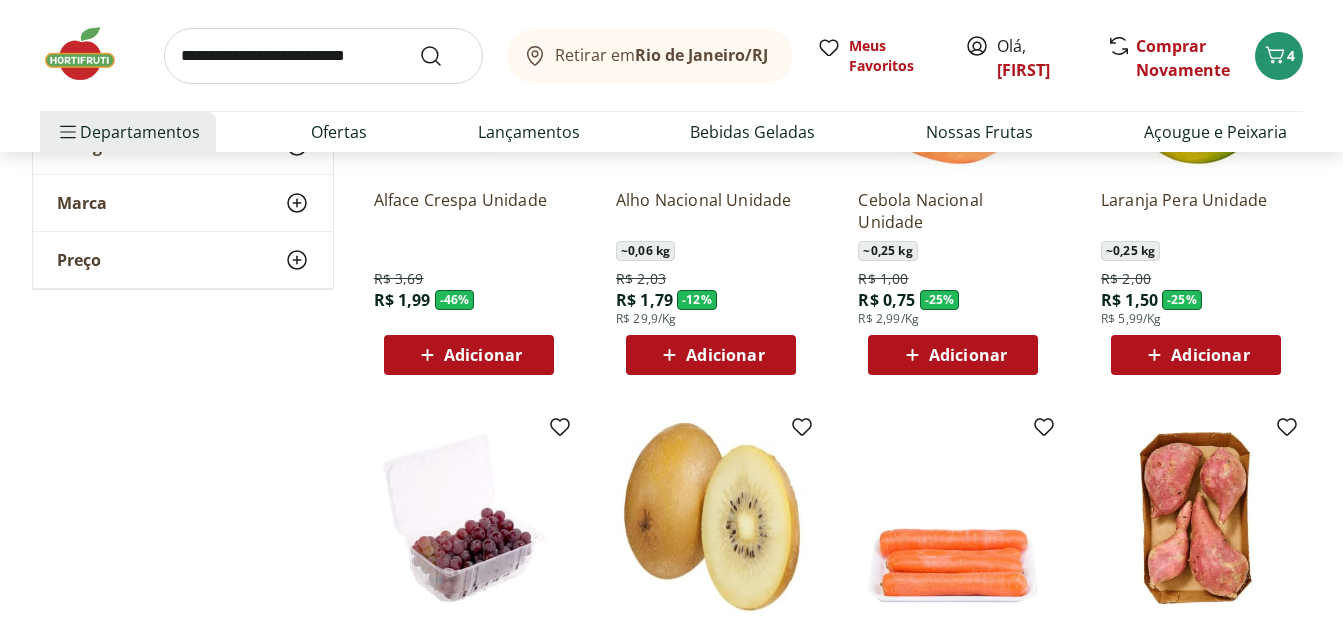 click on "Adicionar" at bounding box center [953, 355] 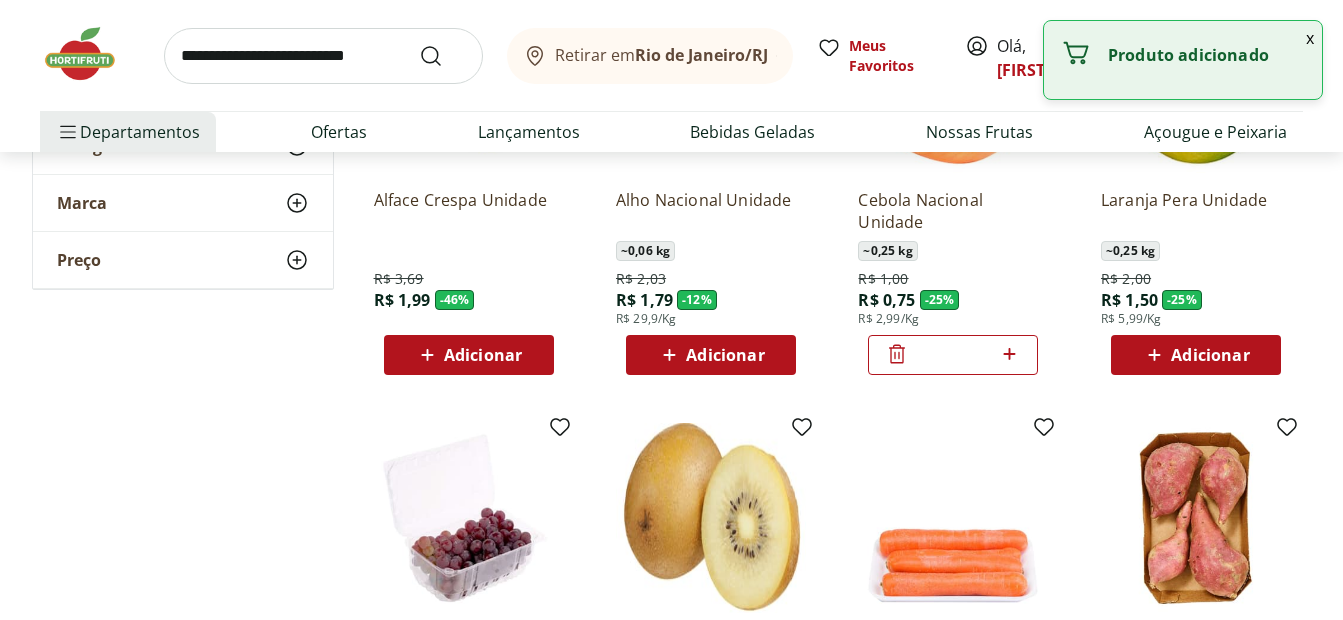 click 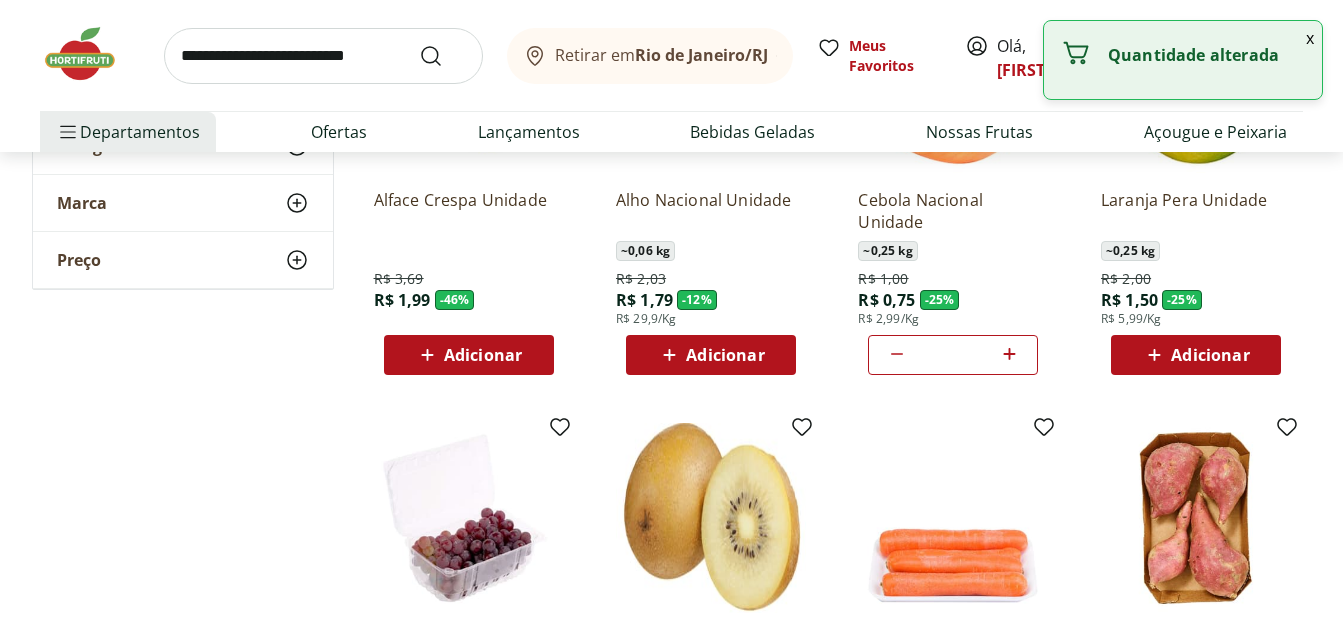 click 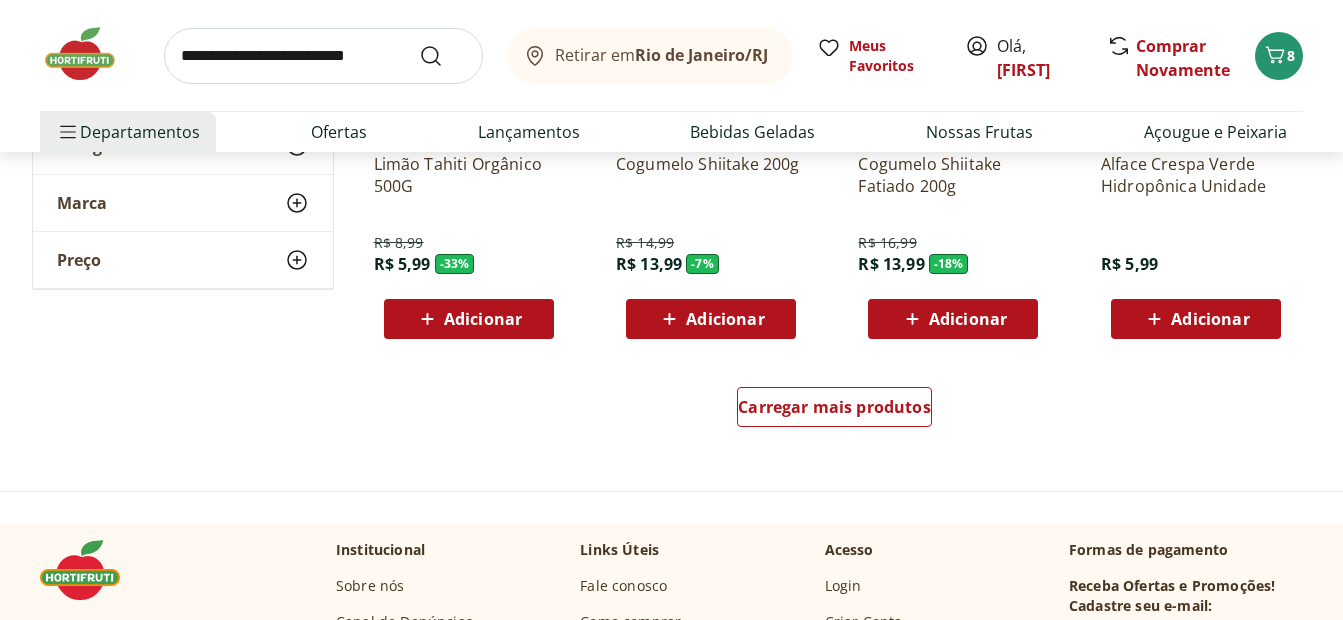 scroll, scrollTop: 1293, scrollLeft: 0, axis: vertical 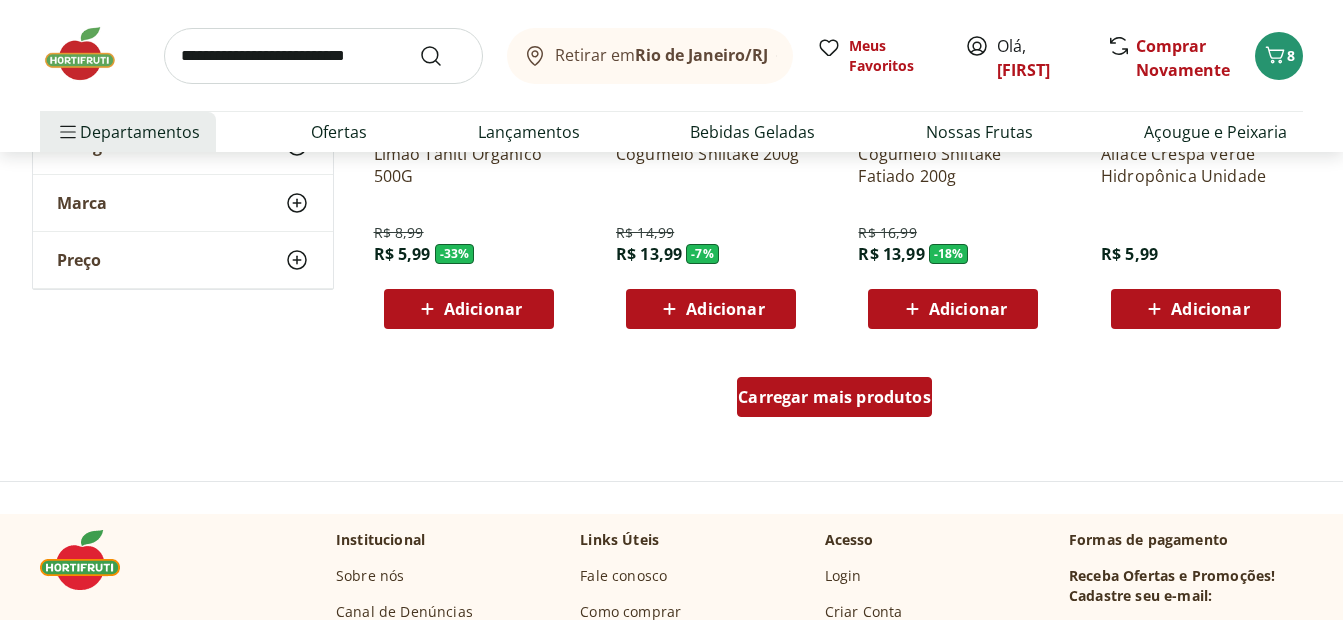 click on "Carregar mais produtos" at bounding box center [834, 397] 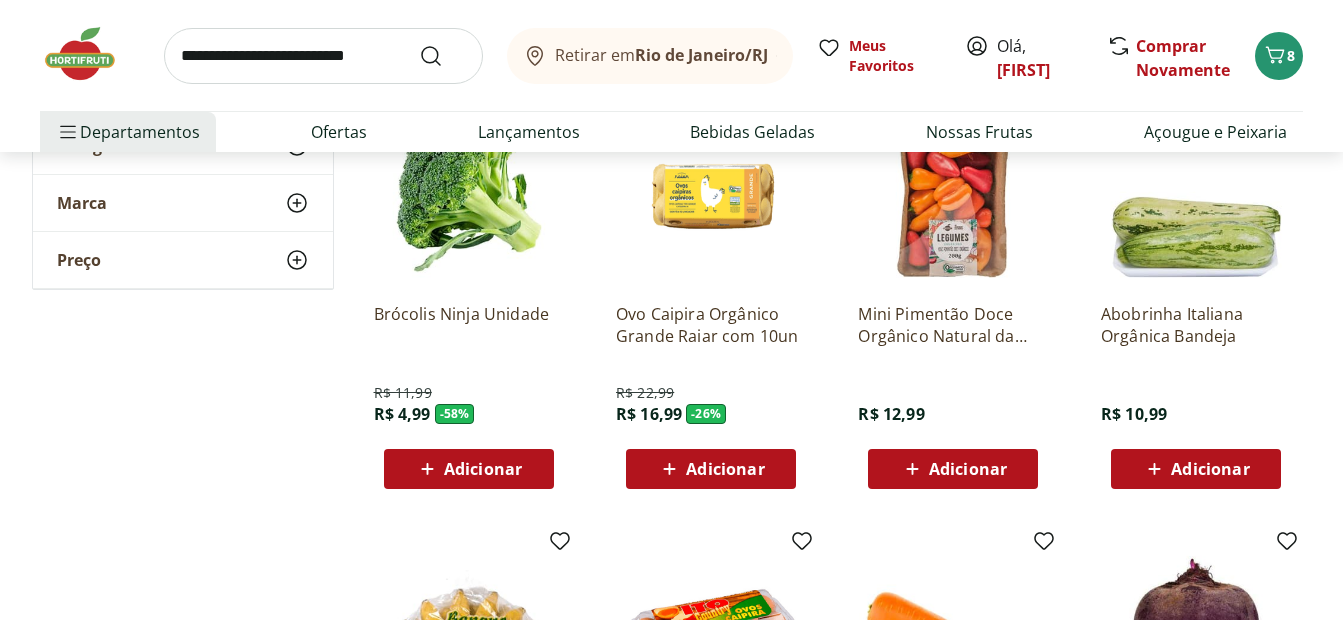 scroll, scrollTop: 1567, scrollLeft: 0, axis: vertical 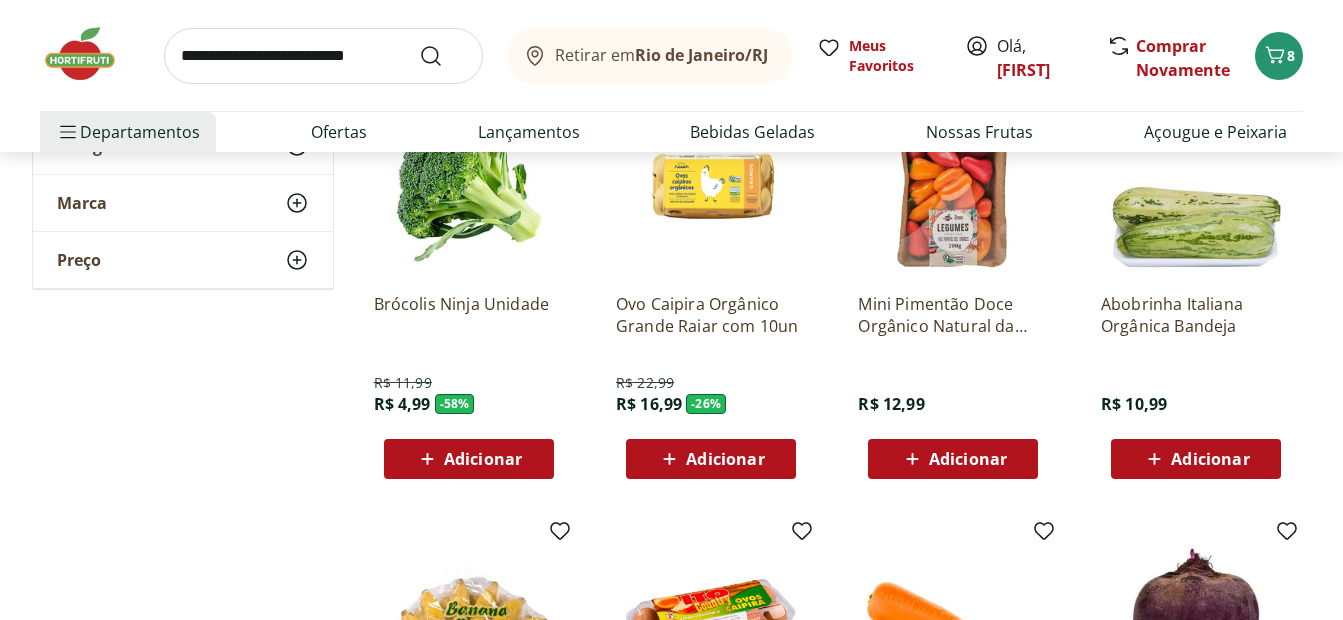 click on "Adicionar" at bounding box center [483, 459] 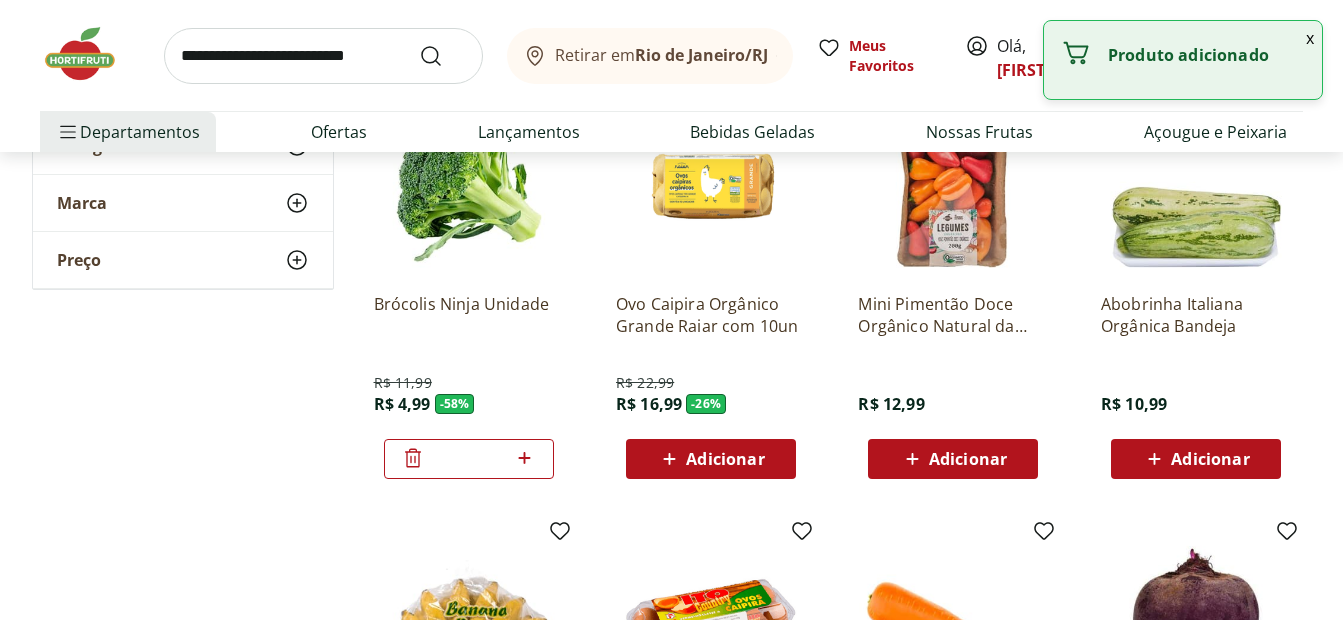 click 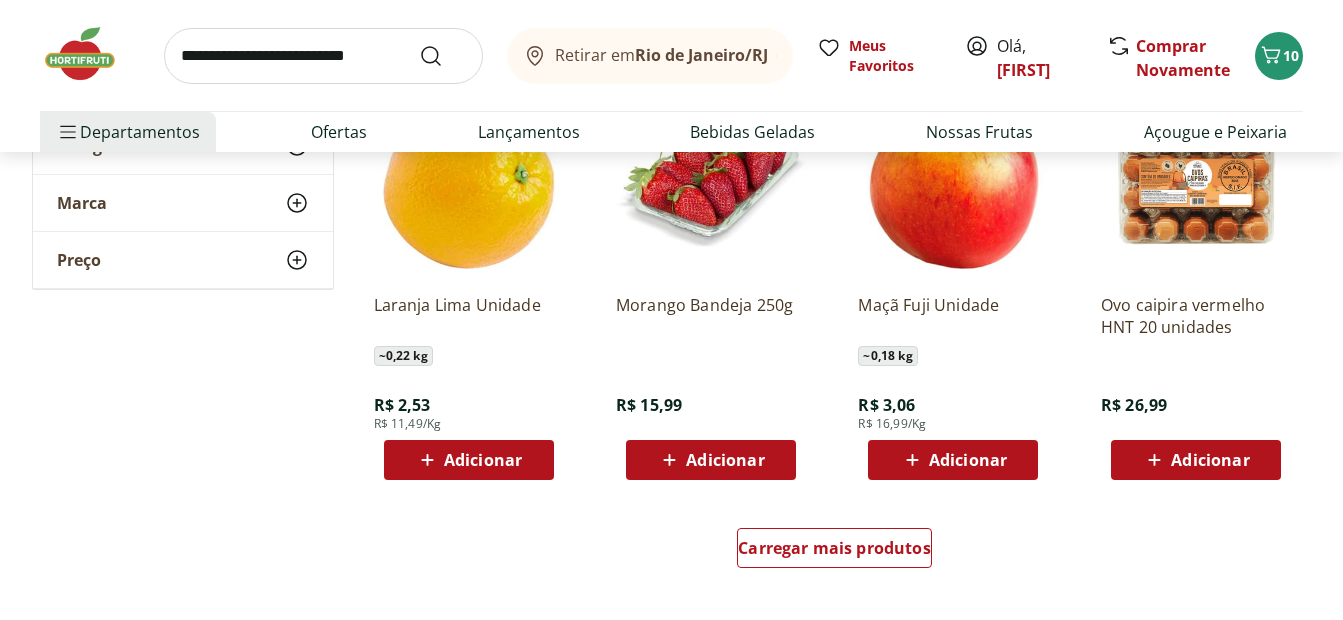 scroll, scrollTop: 2447, scrollLeft: 0, axis: vertical 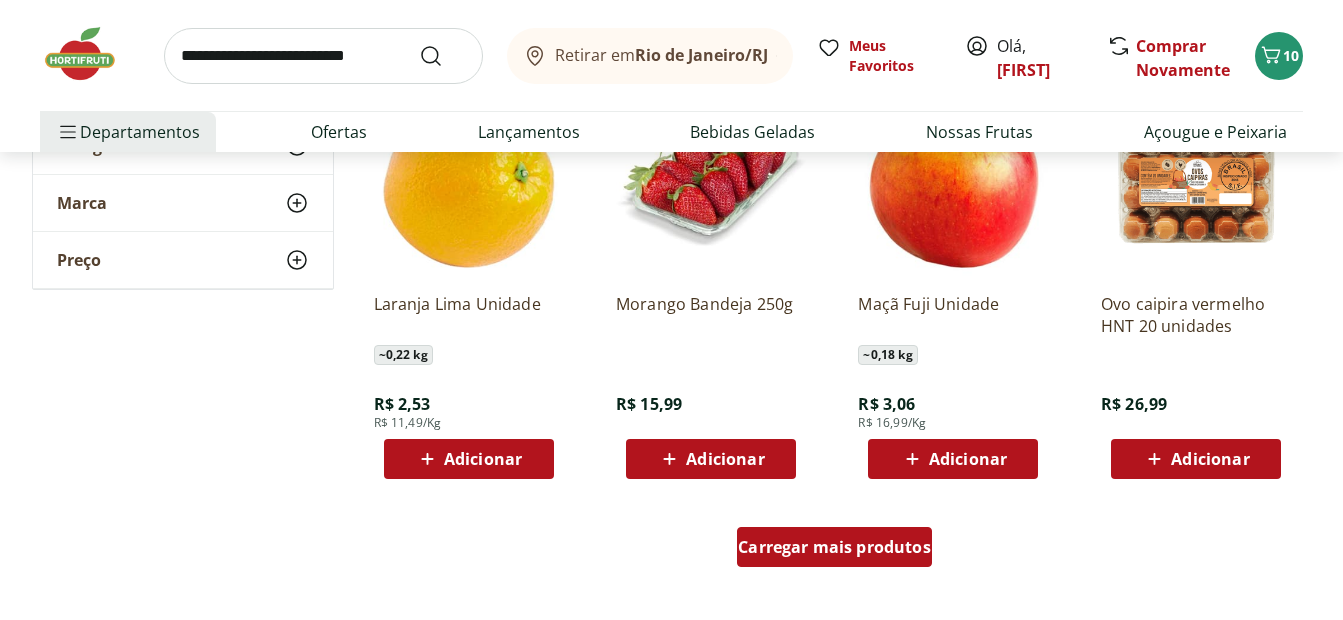 click on "Carregar mais produtos" at bounding box center (834, 547) 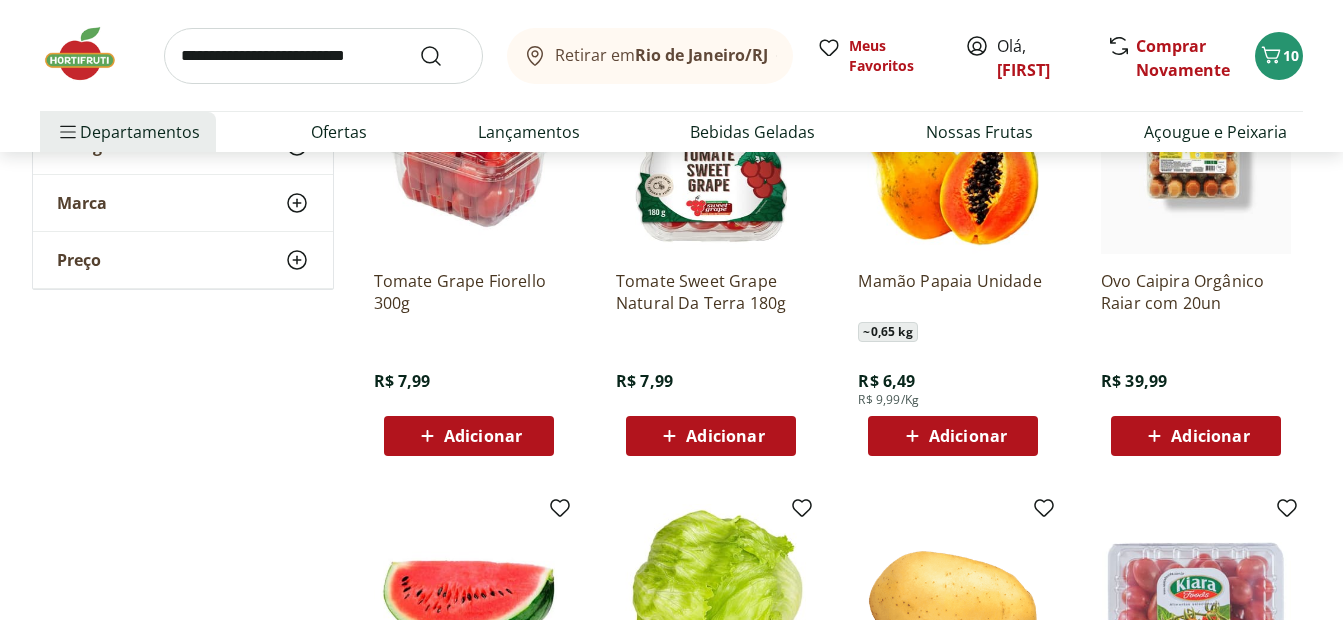 scroll, scrollTop: 2873, scrollLeft: 0, axis: vertical 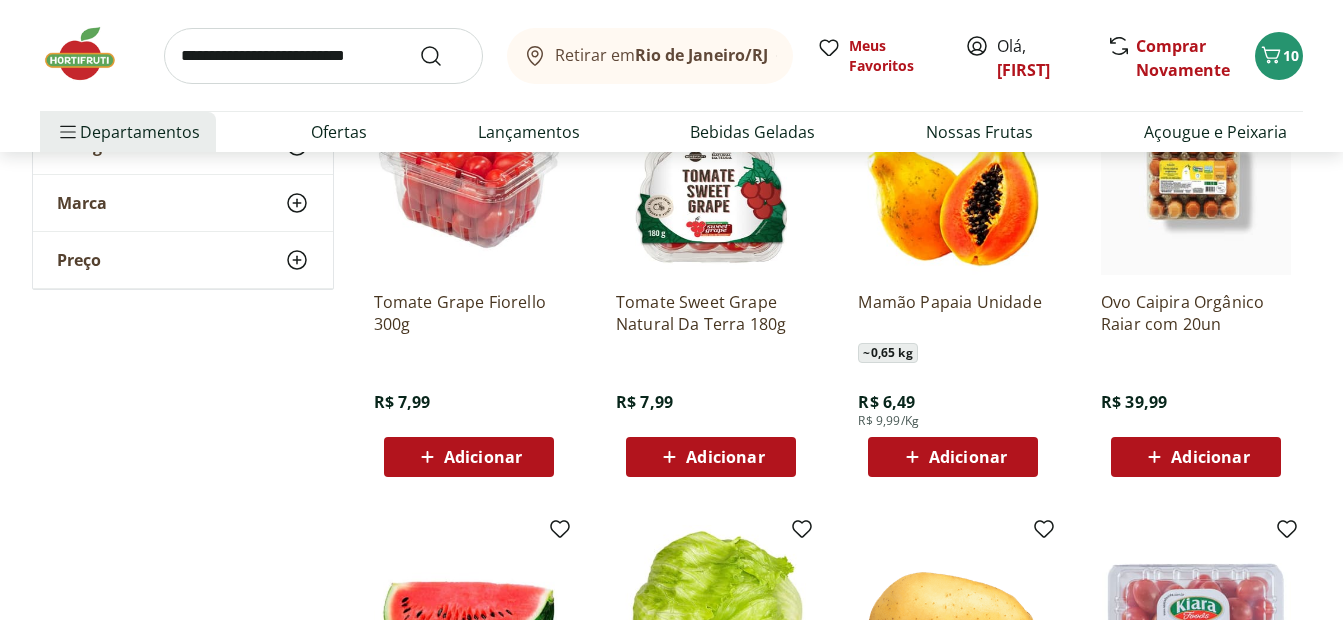 click on "Adicionar" at bounding box center [469, 457] 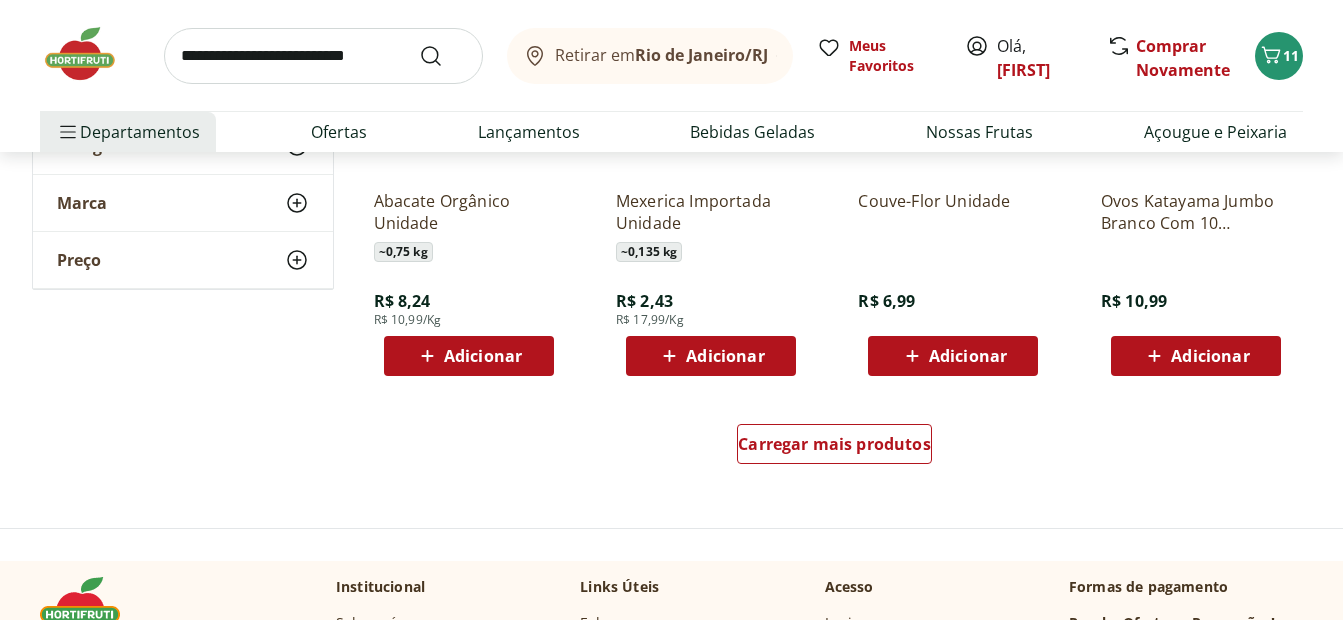 scroll, scrollTop: 3867, scrollLeft: 0, axis: vertical 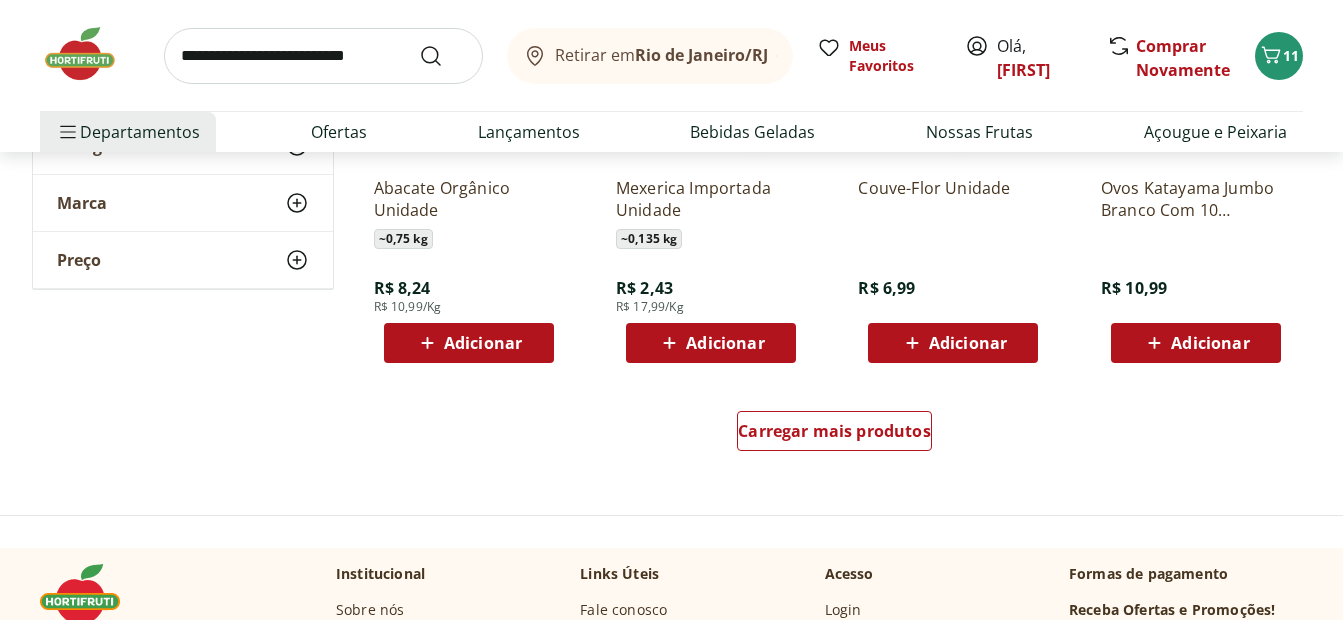 click on "Adicionar" at bounding box center [968, 343] 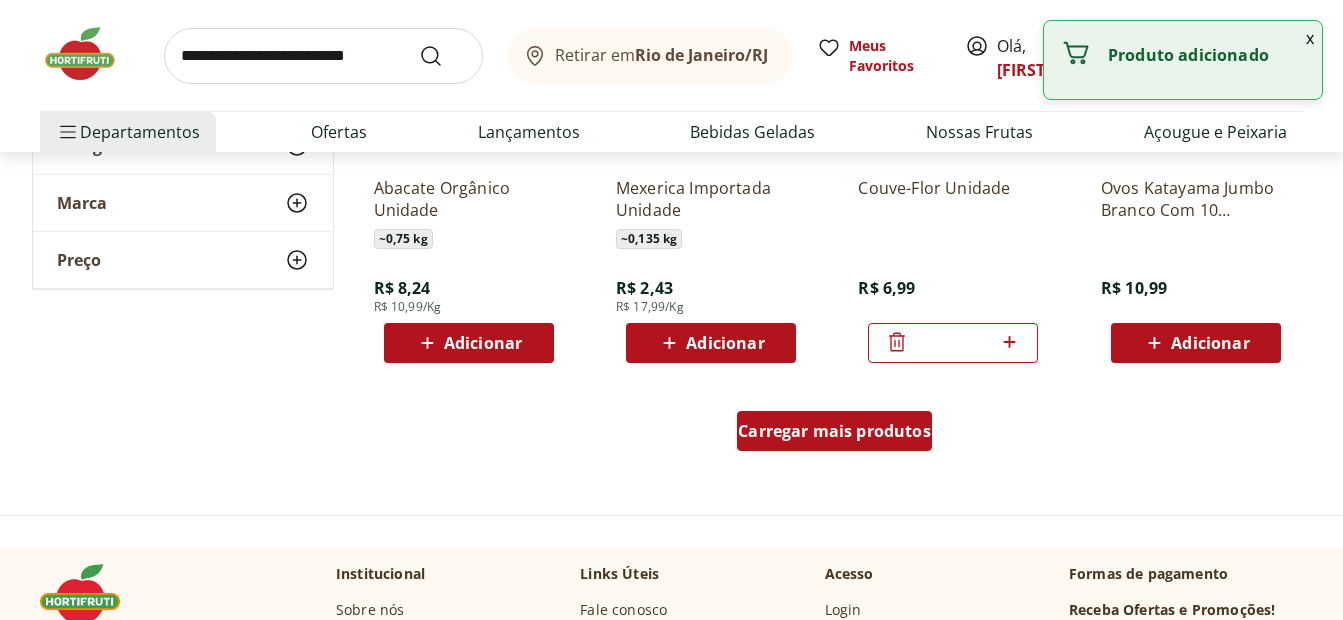 click on "Carregar mais produtos" at bounding box center (834, 431) 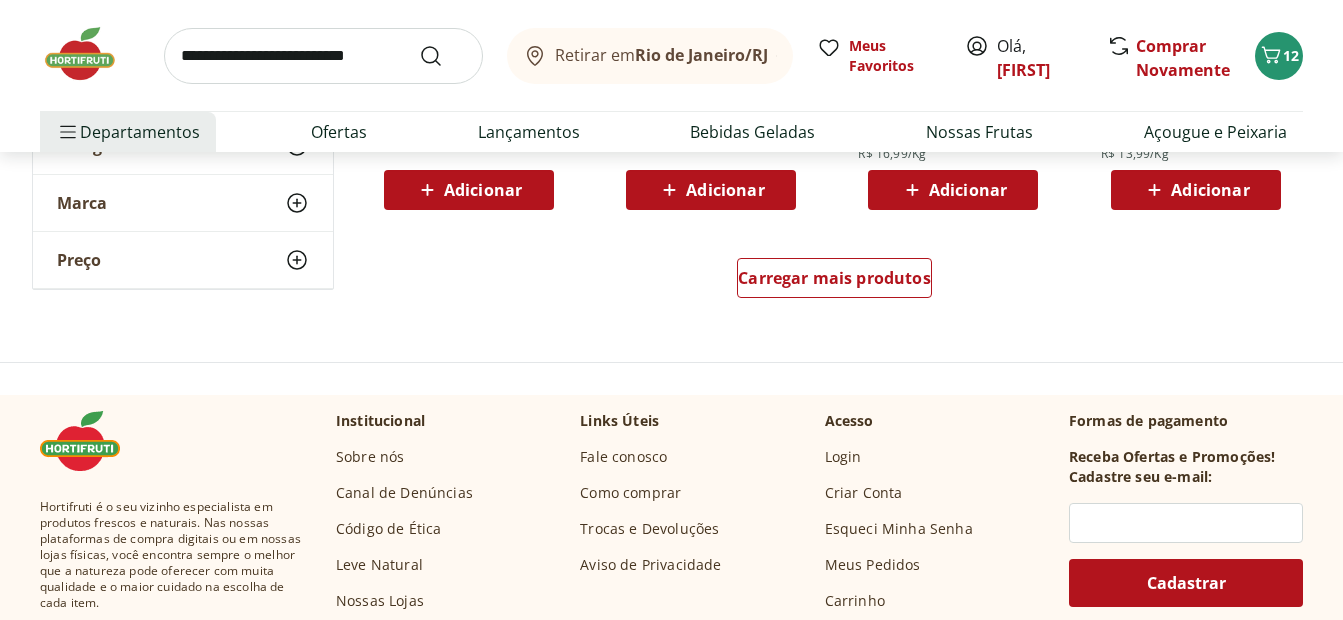scroll, scrollTop: 5333, scrollLeft: 0, axis: vertical 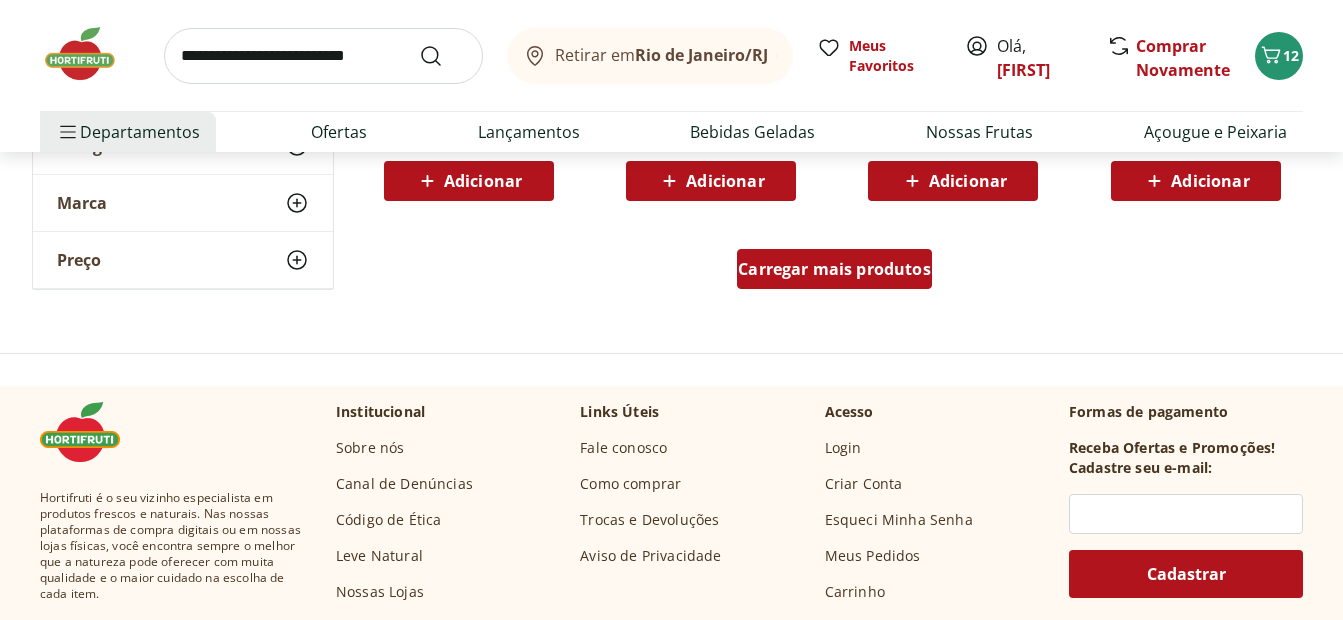 click on "Carregar mais produtos" at bounding box center [834, 269] 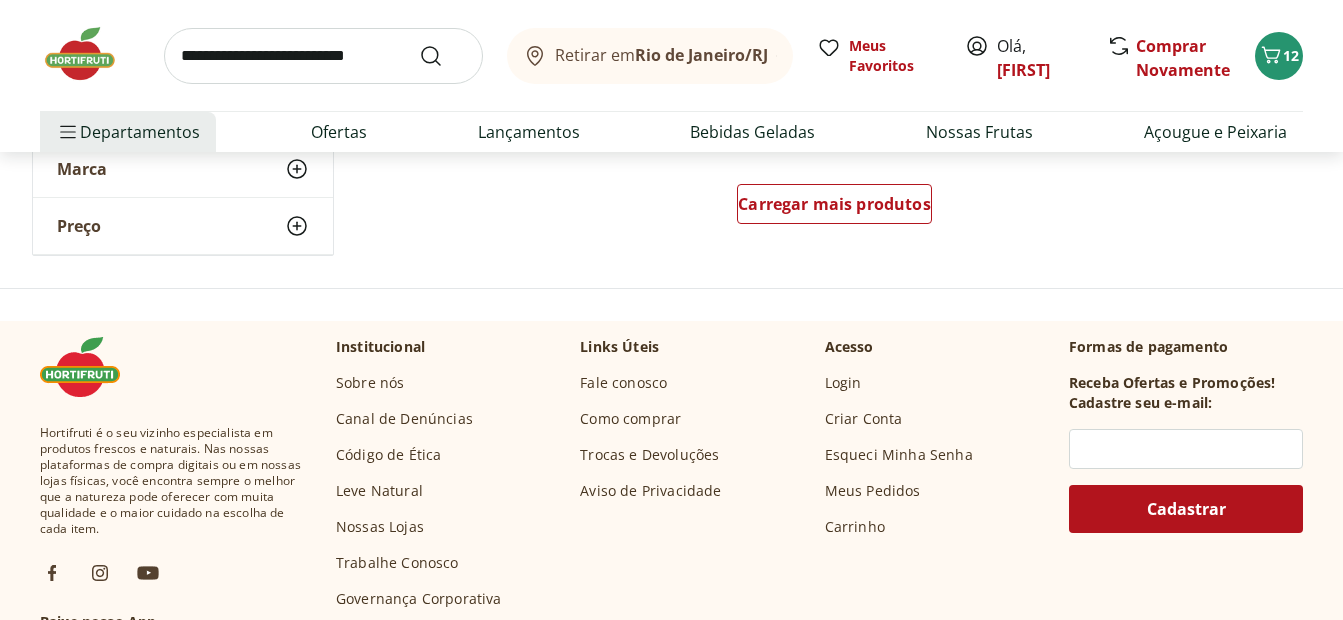 scroll, scrollTop: 6707, scrollLeft: 0, axis: vertical 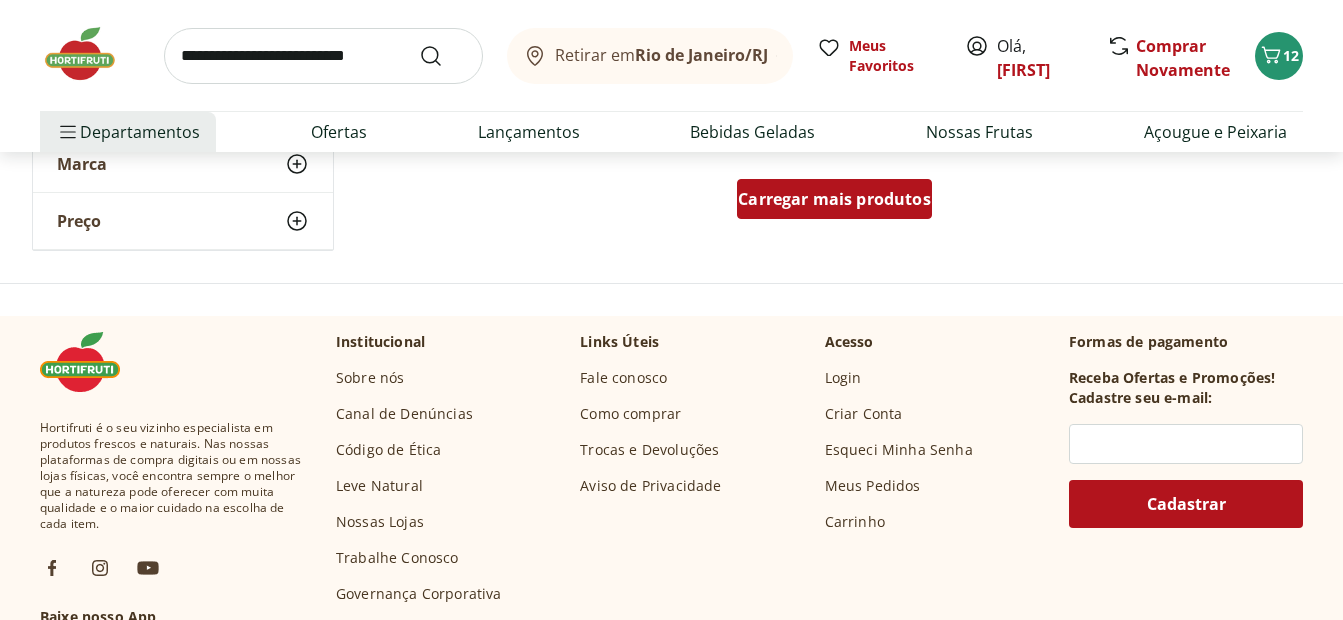 click on "Carregar mais produtos" at bounding box center (834, 199) 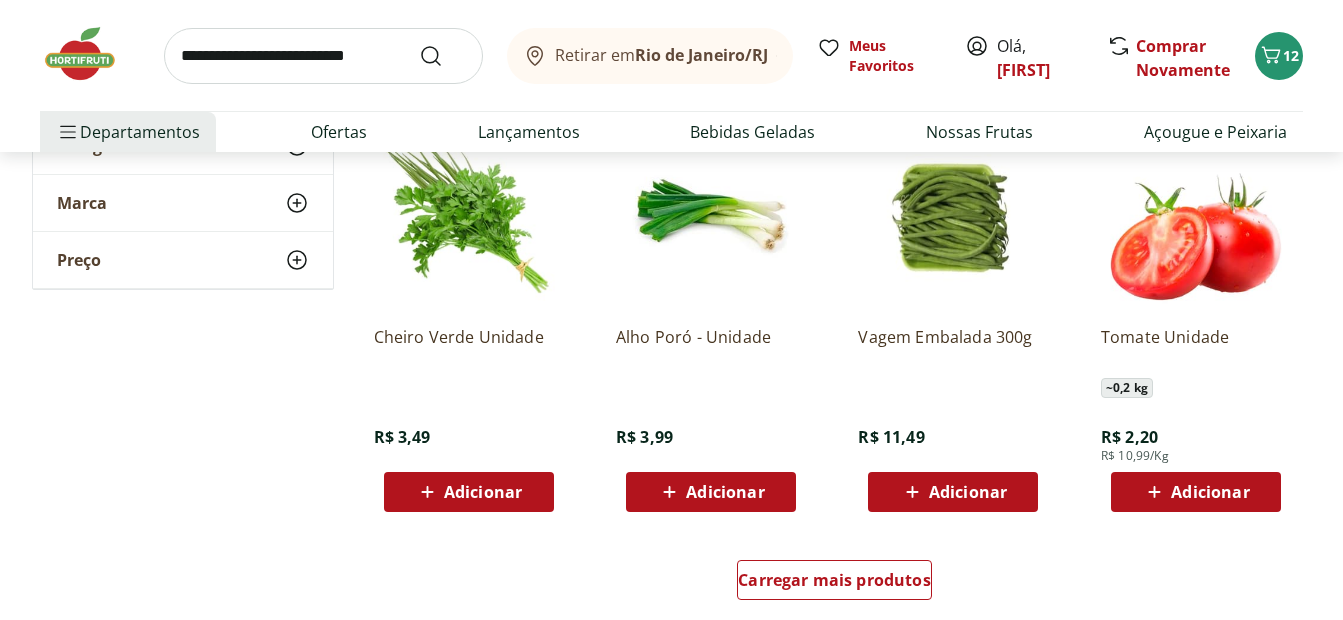 scroll, scrollTop: 7633, scrollLeft: 0, axis: vertical 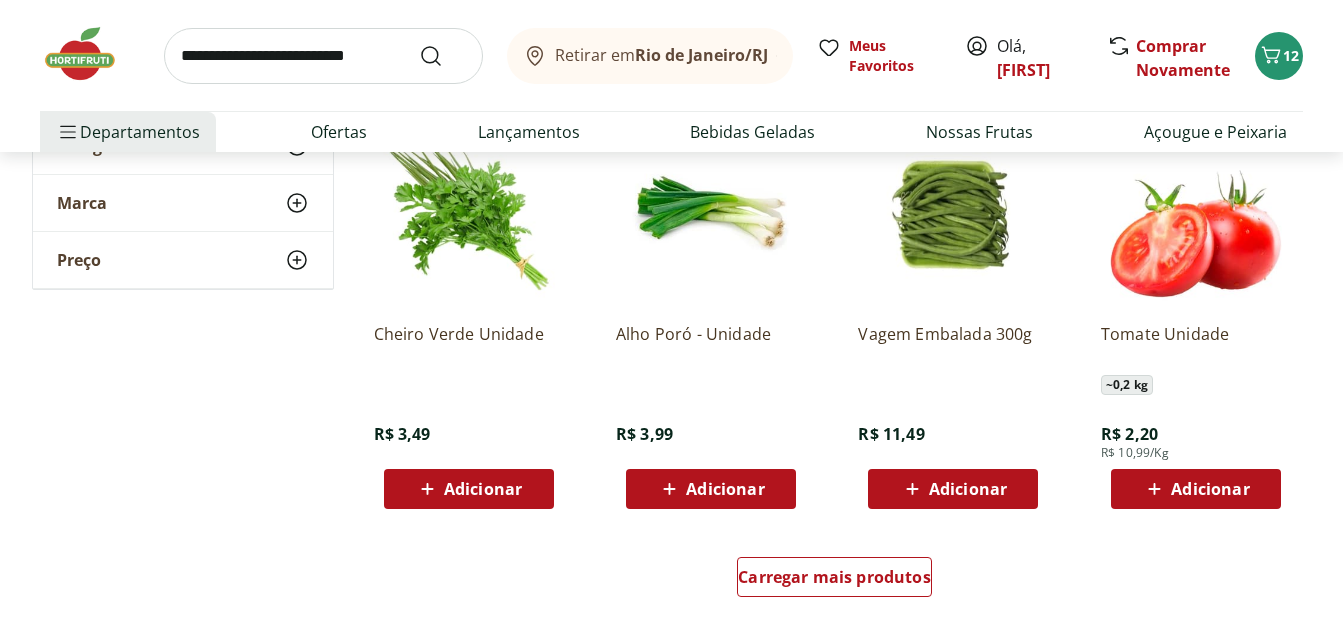 click on "Adicionar" at bounding box center (725, 489) 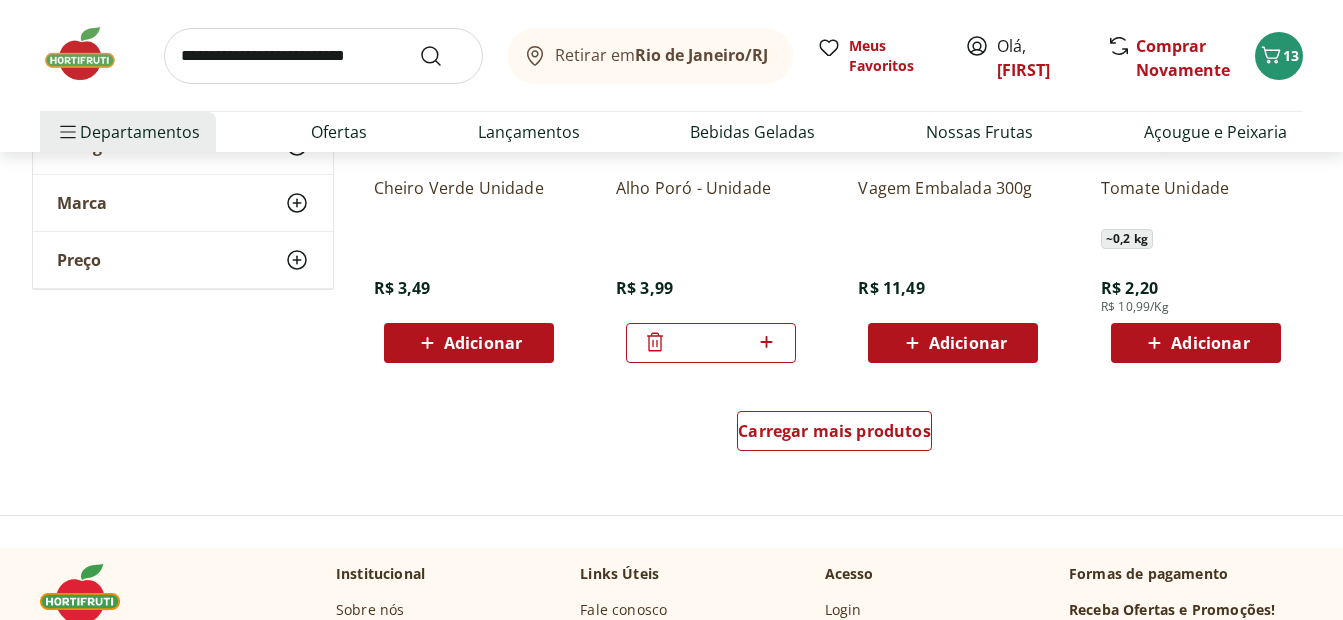 scroll, scrollTop: 7800, scrollLeft: 0, axis: vertical 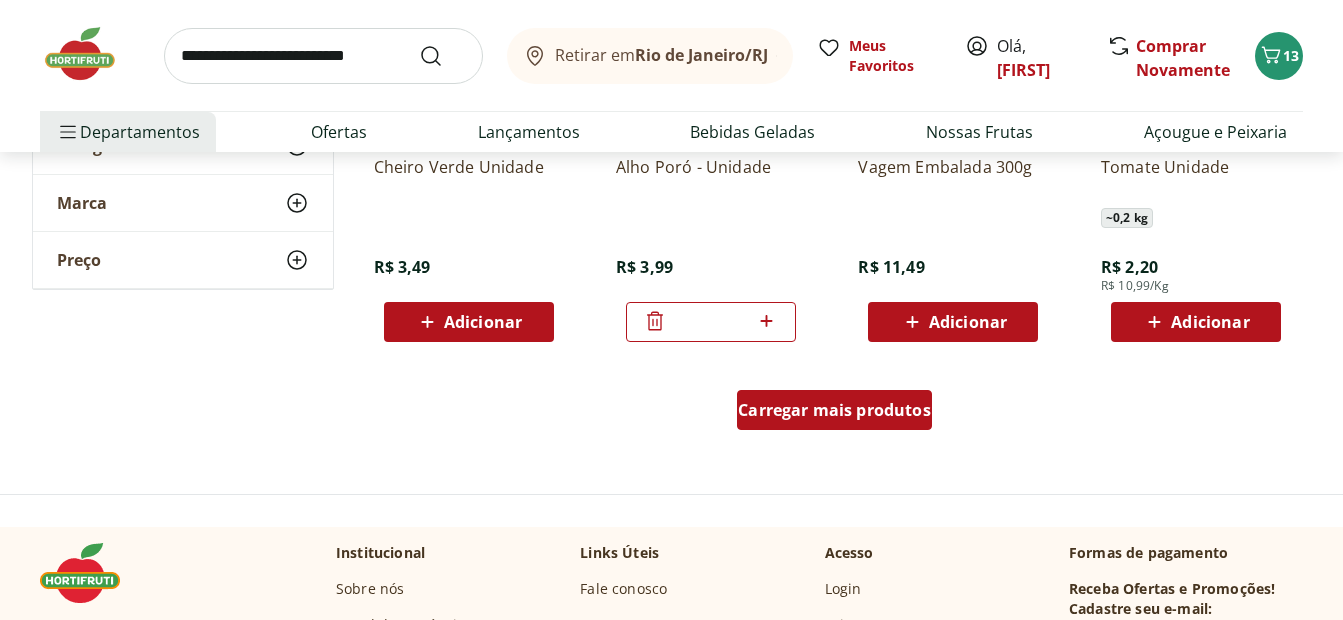 click on "Carregar mais produtos" at bounding box center (834, 410) 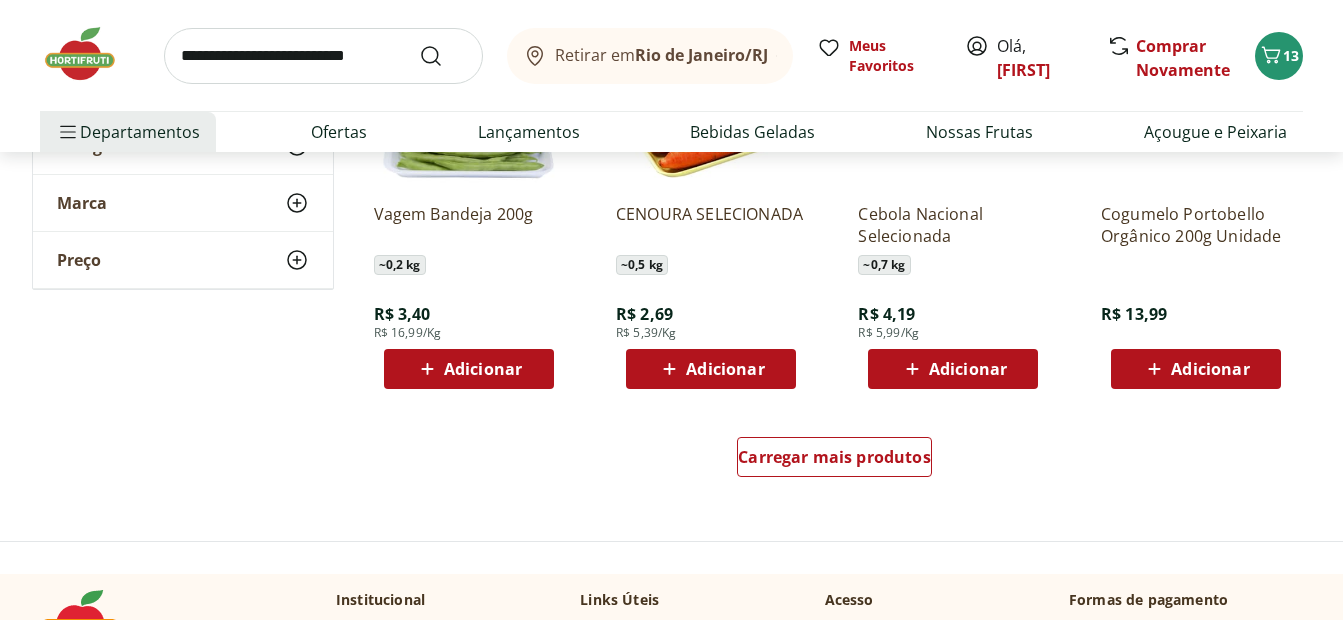 scroll, scrollTop: 9073, scrollLeft: 0, axis: vertical 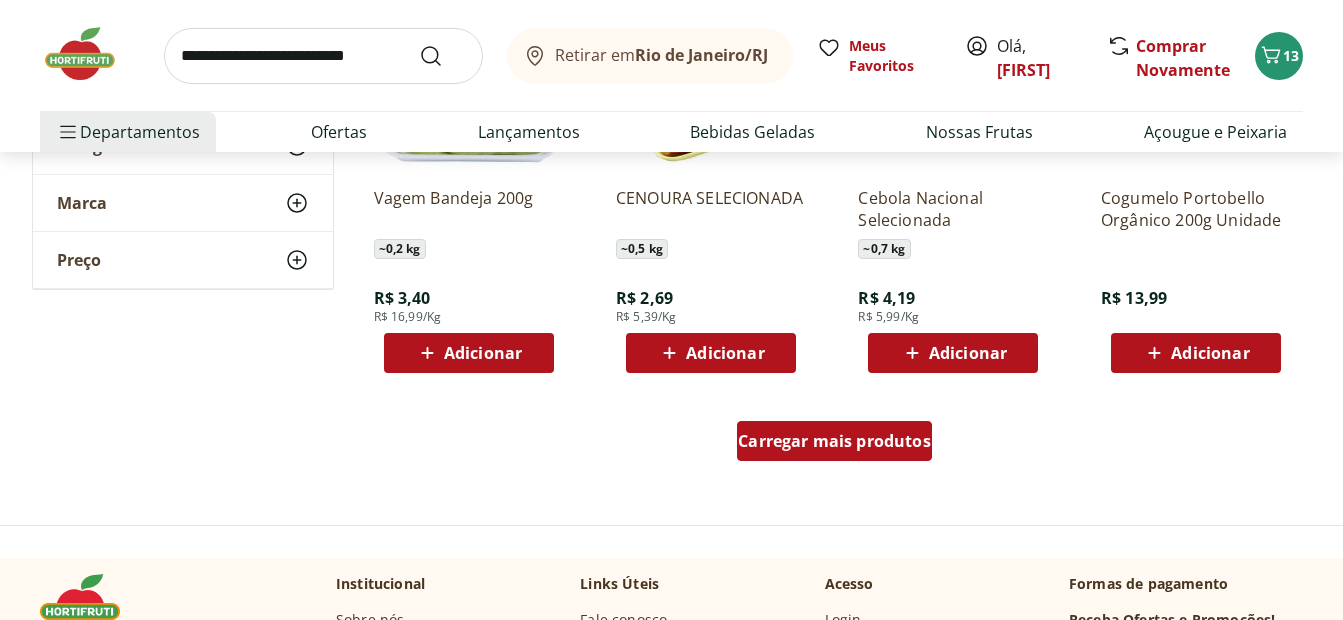 click on "Carregar mais produtos" at bounding box center [834, 441] 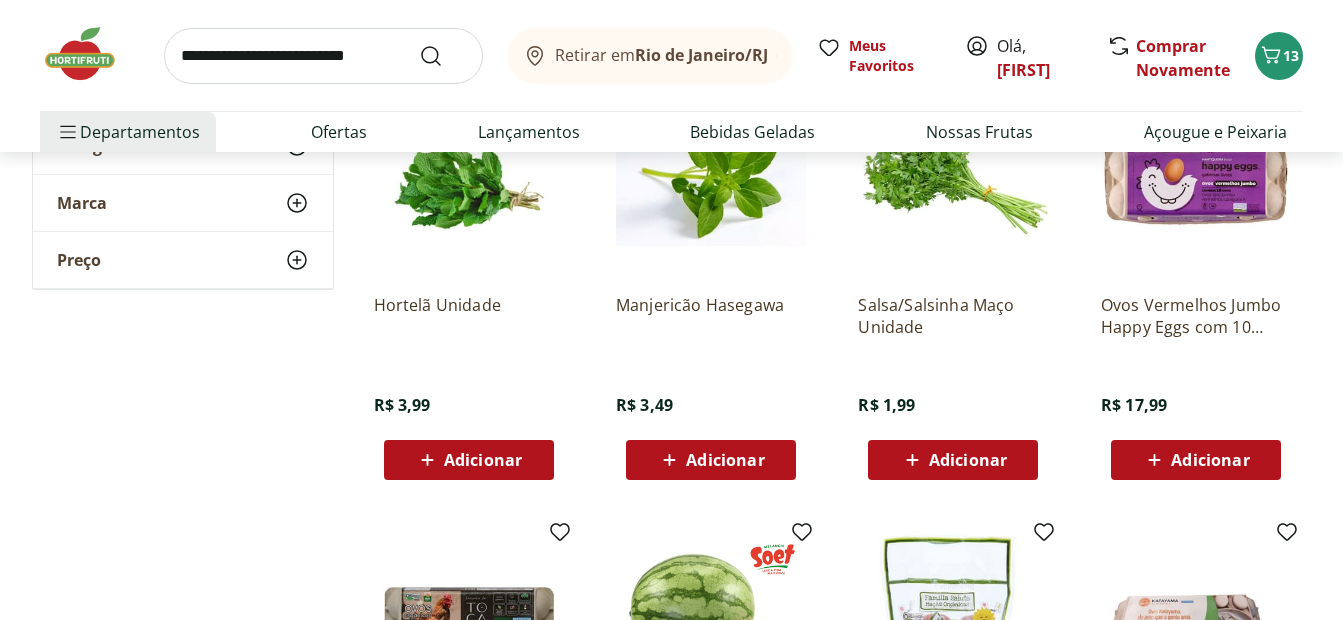 scroll, scrollTop: 9833, scrollLeft: 0, axis: vertical 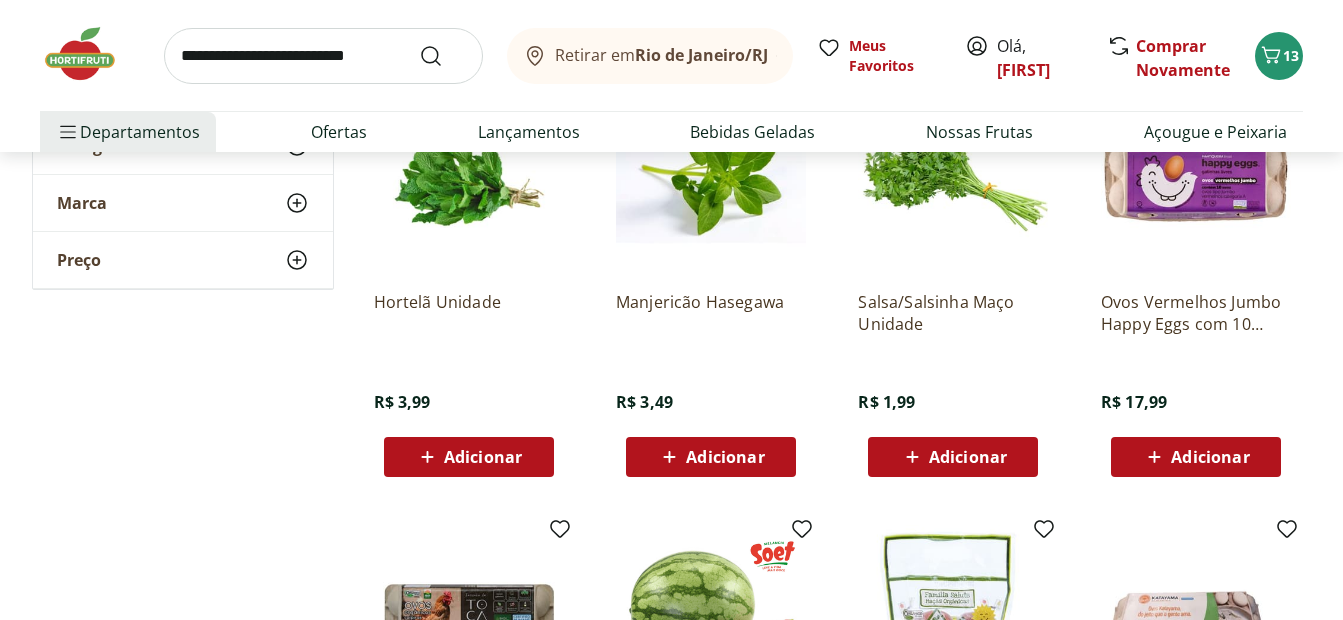 click on "Adicionar" at bounding box center (483, 457) 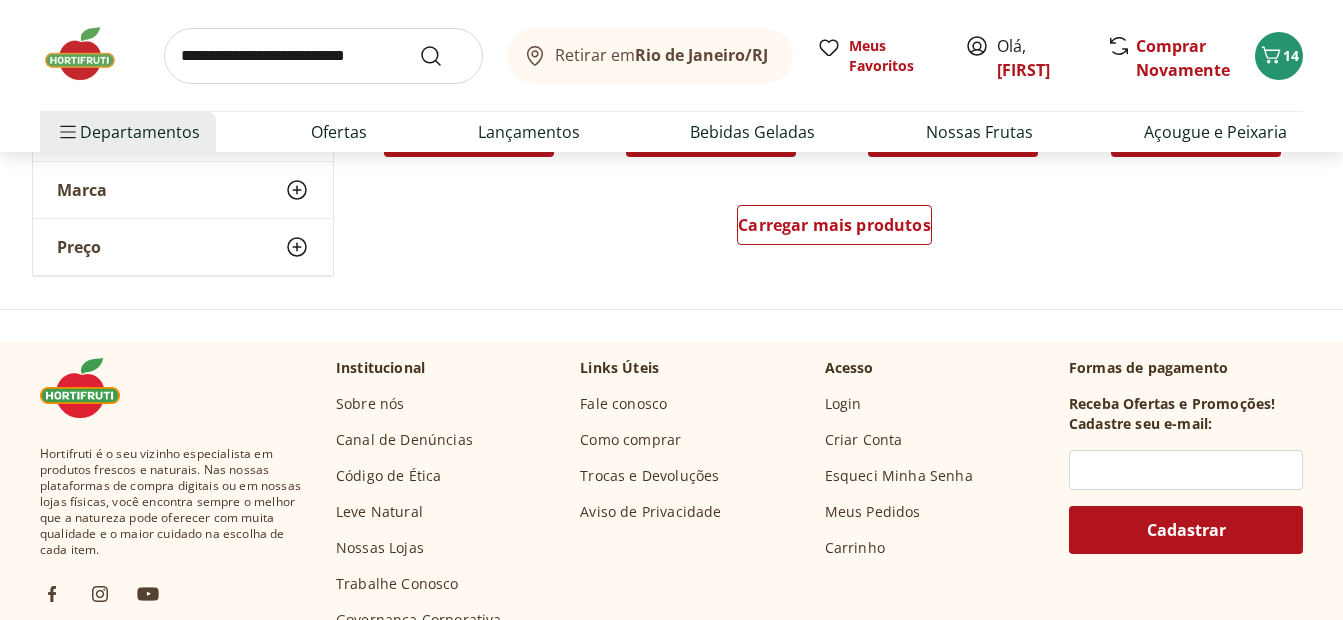 scroll, scrollTop: 10613, scrollLeft: 0, axis: vertical 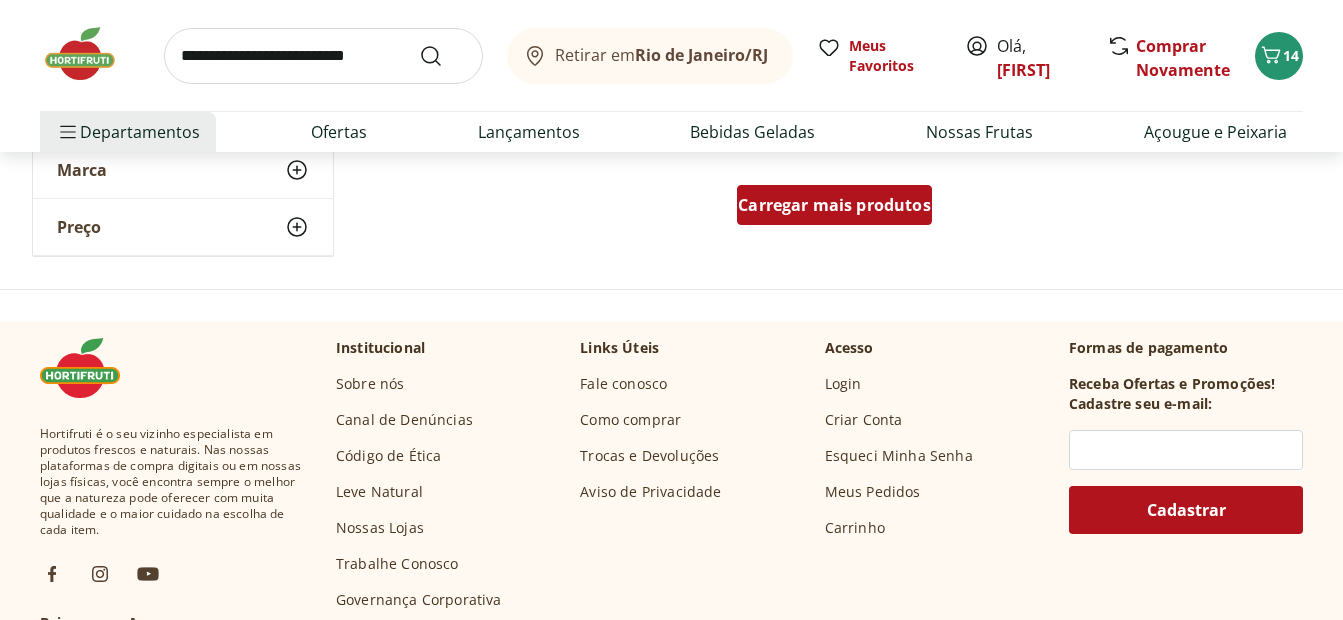 click on "Carregar mais produtos" at bounding box center [834, 205] 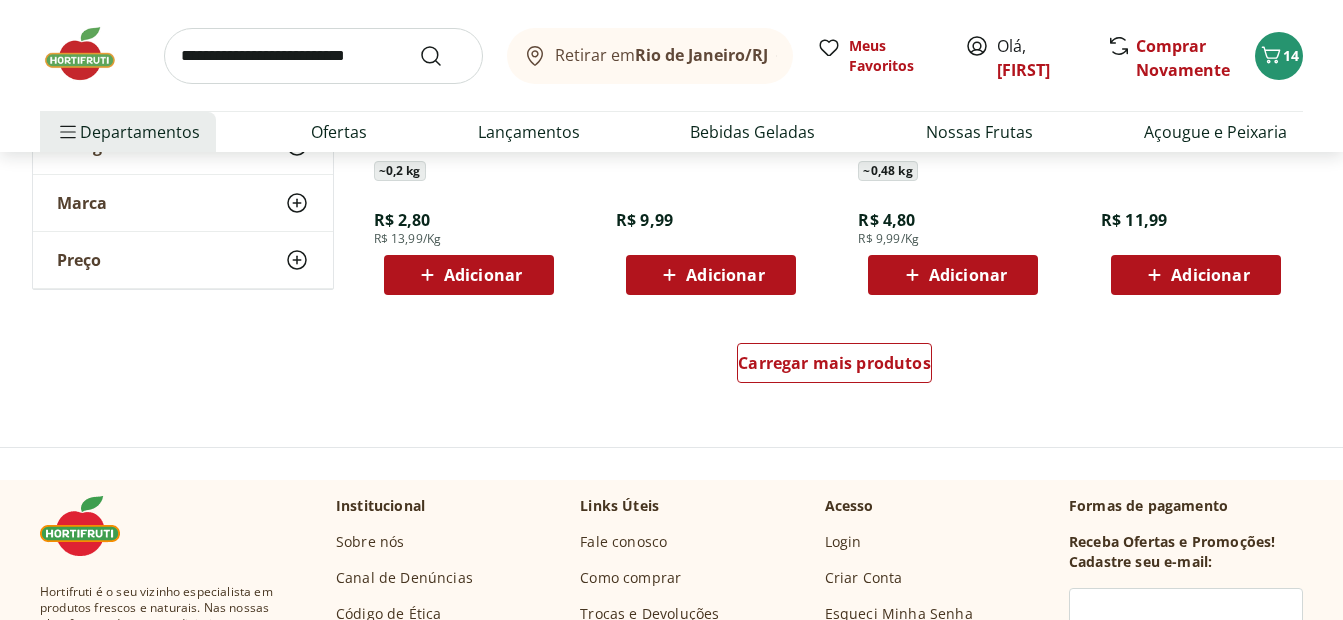 scroll, scrollTop: 11840, scrollLeft: 0, axis: vertical 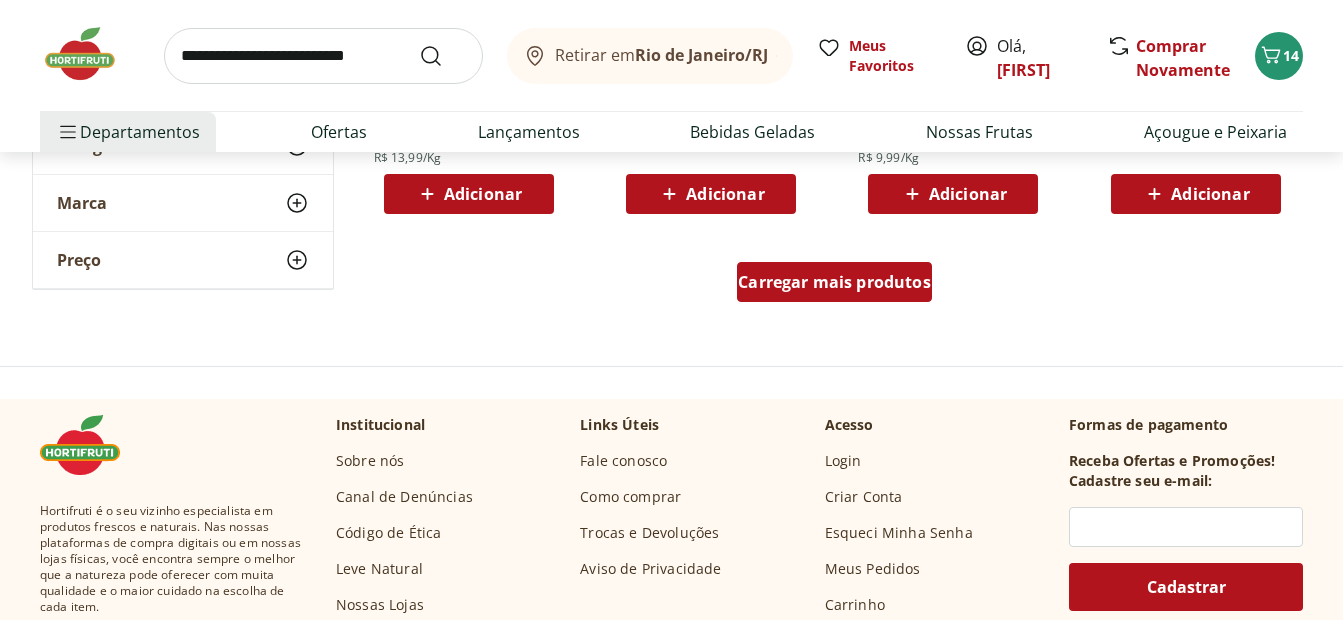 click on "Carregar mais produtos" at bounding box center [834, 282] 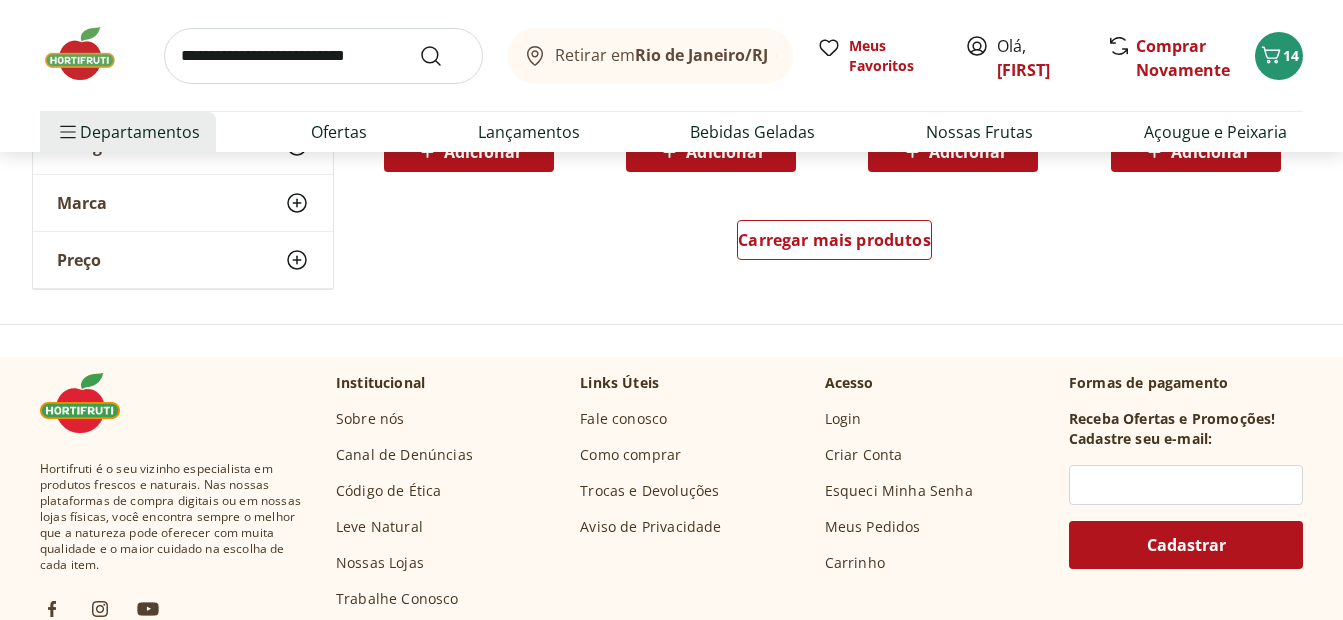 scroll, scrollTop: 13187, scrollLeft: 0, axis: vertical 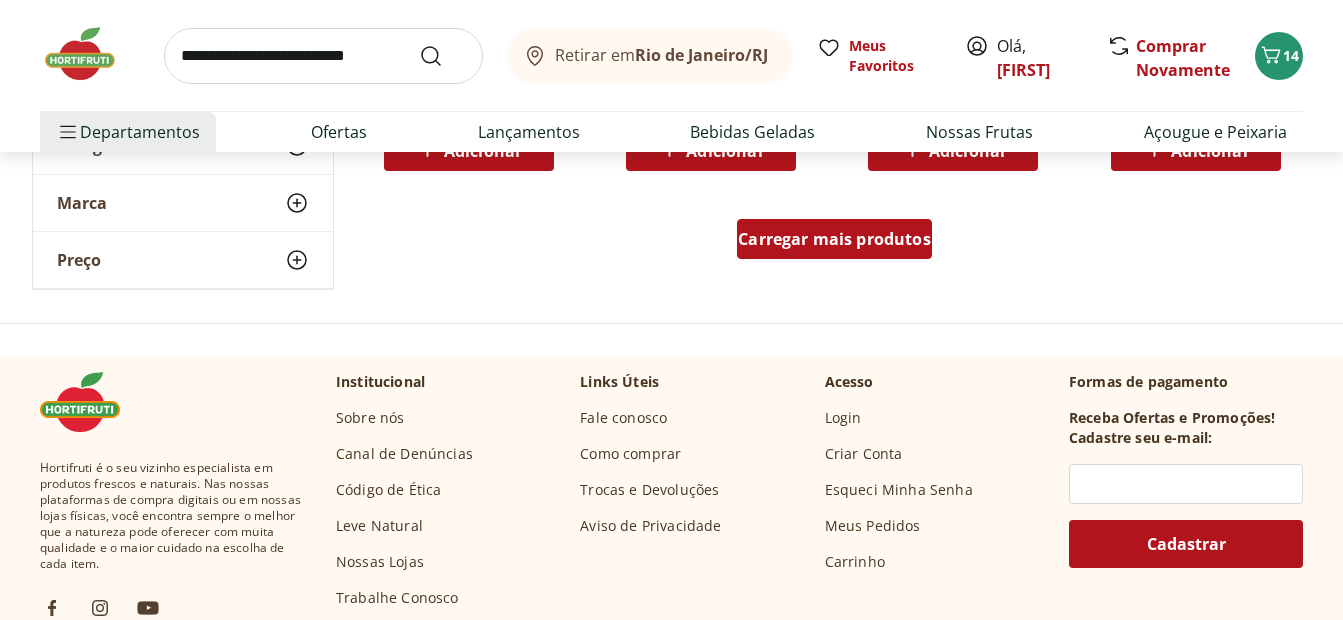 click on "Carregar mais produtos" at bounding box center (834, 239) 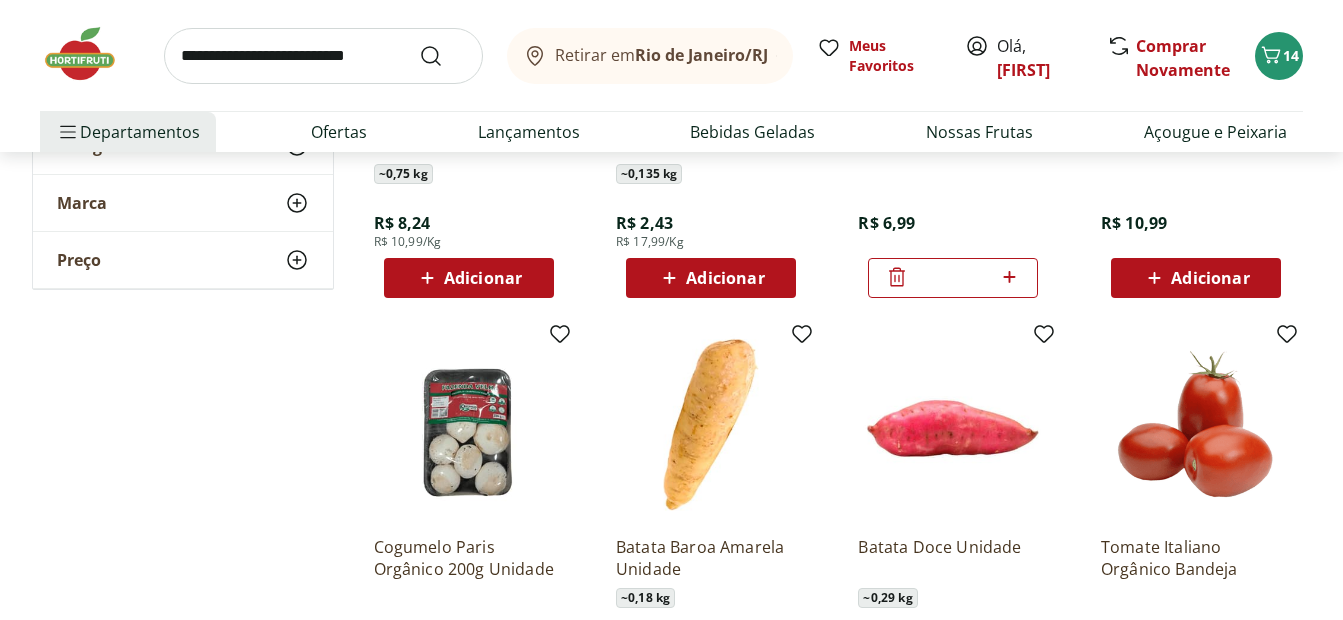 scroll, scrollTop: 0, scrollLeft: 0, axis: both 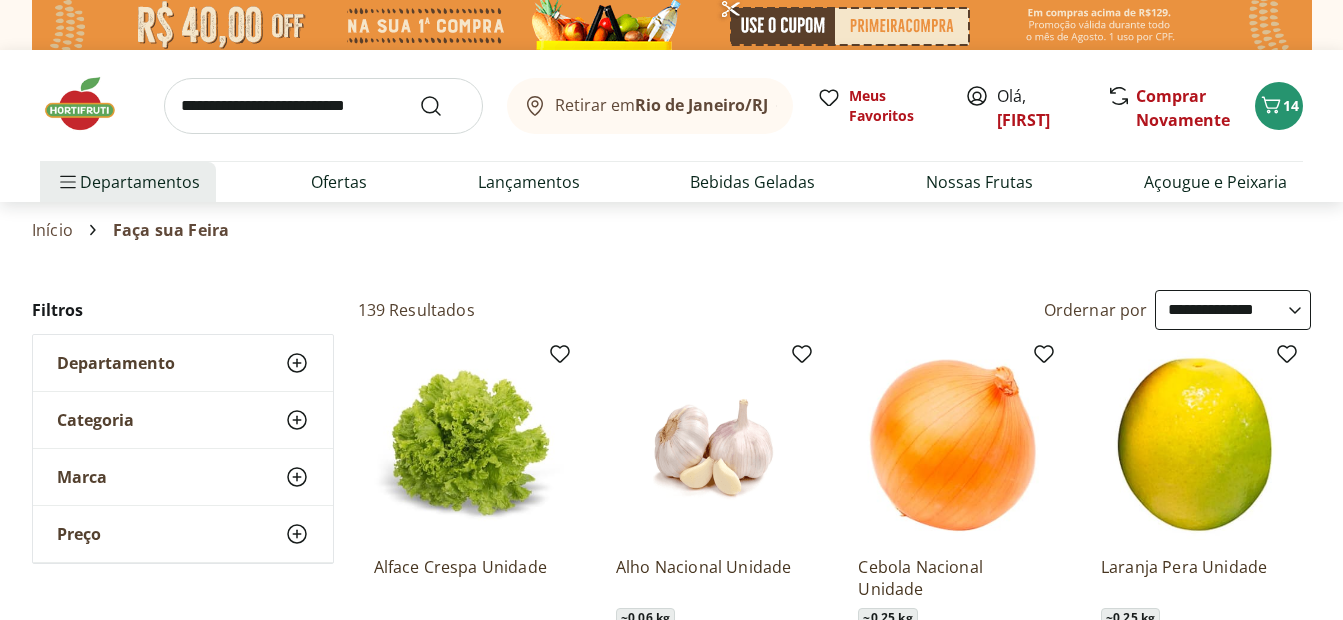 click at bounding box center [323, 106] 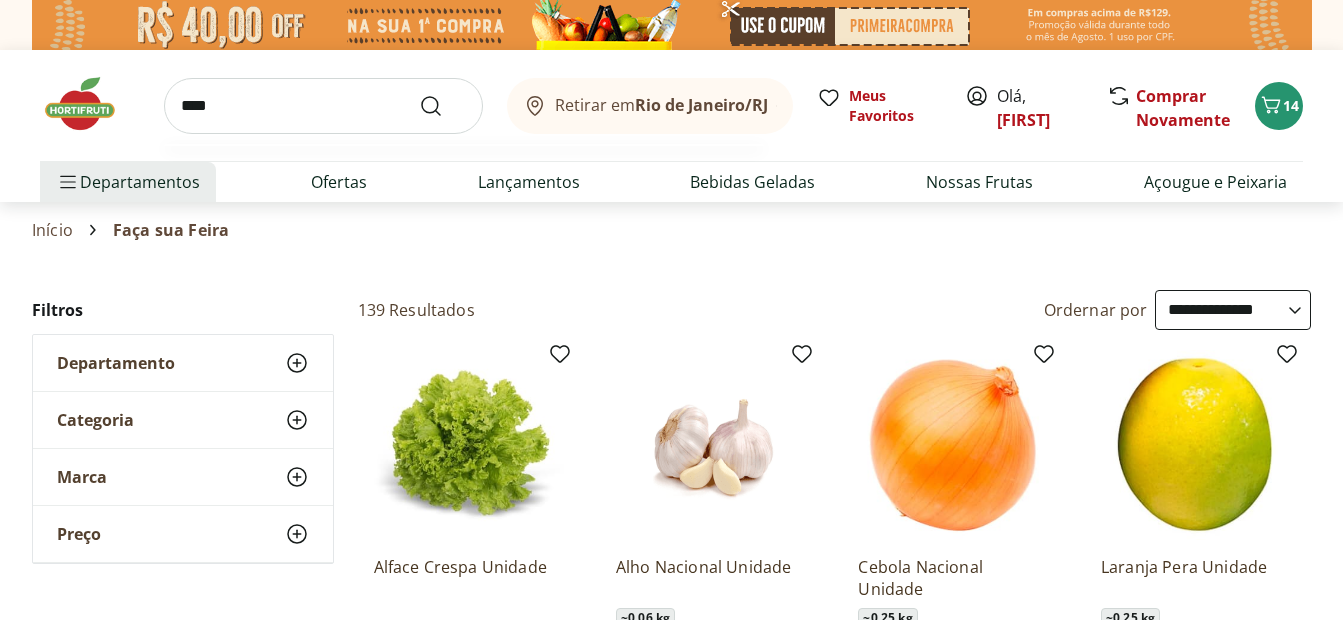 type on "****" 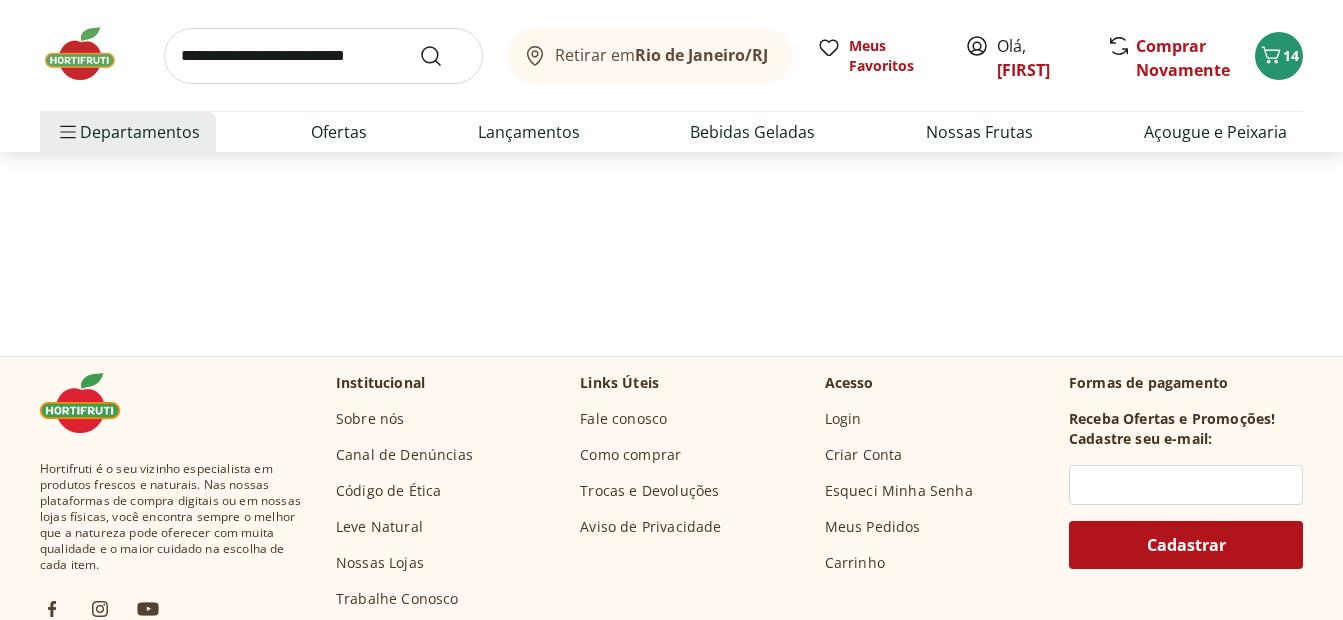 scroll, scrollTop: 0, scrollLeft: 0, axis: both 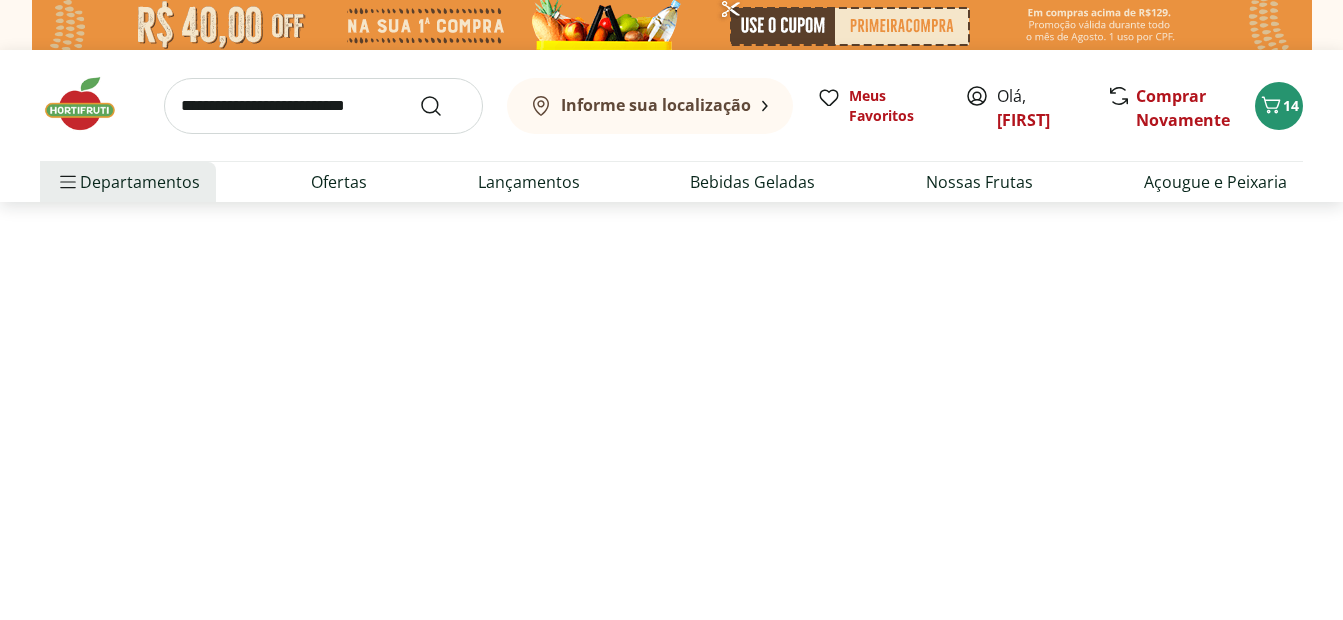 select on "**********" 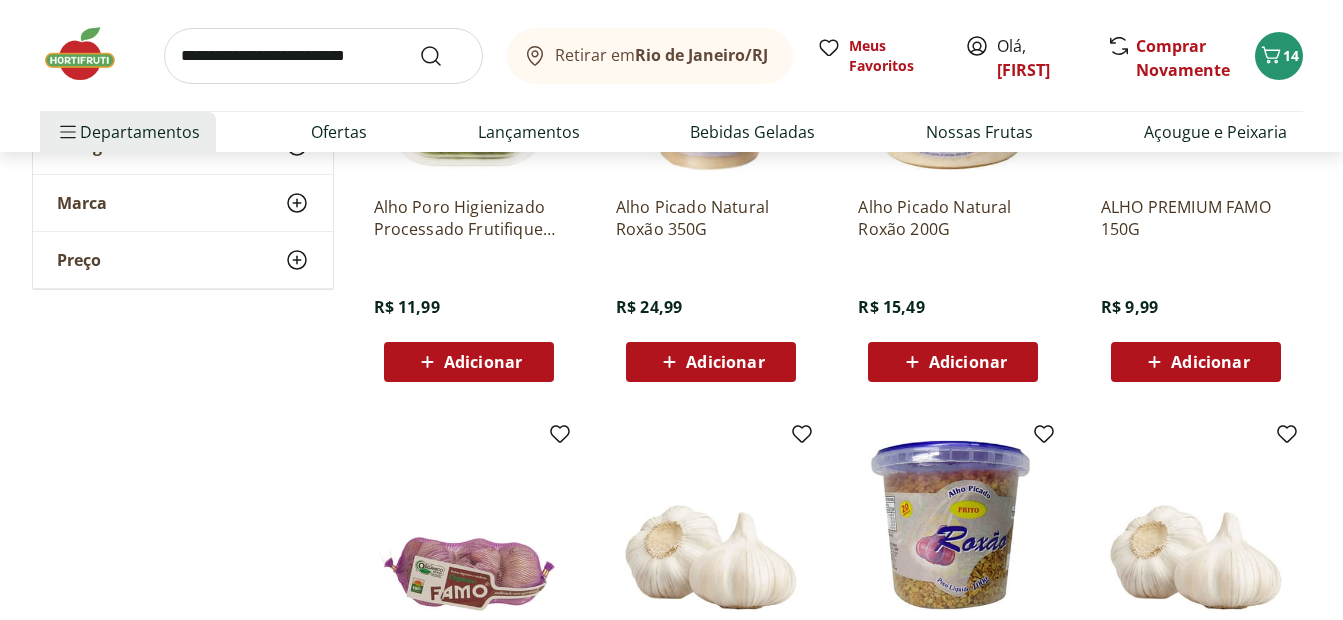 scroll, scrollTop: 853, scrollLeft: 0, axis: vertical 